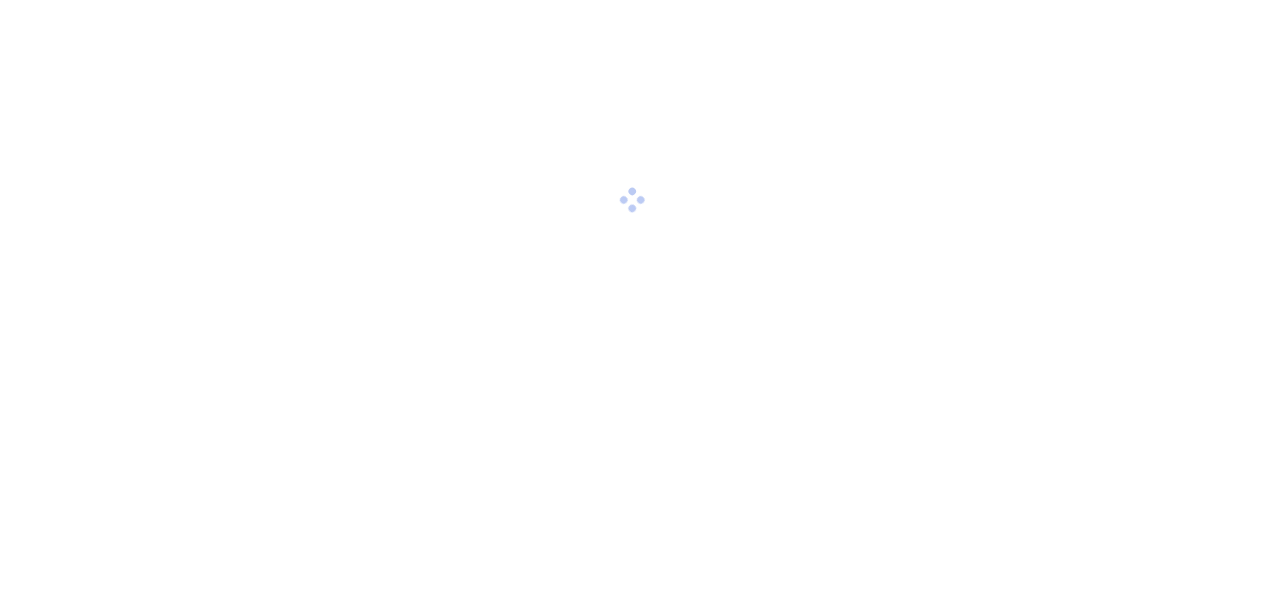 scroll, scrollTop: 0, scrollLeft: 0, axis: both 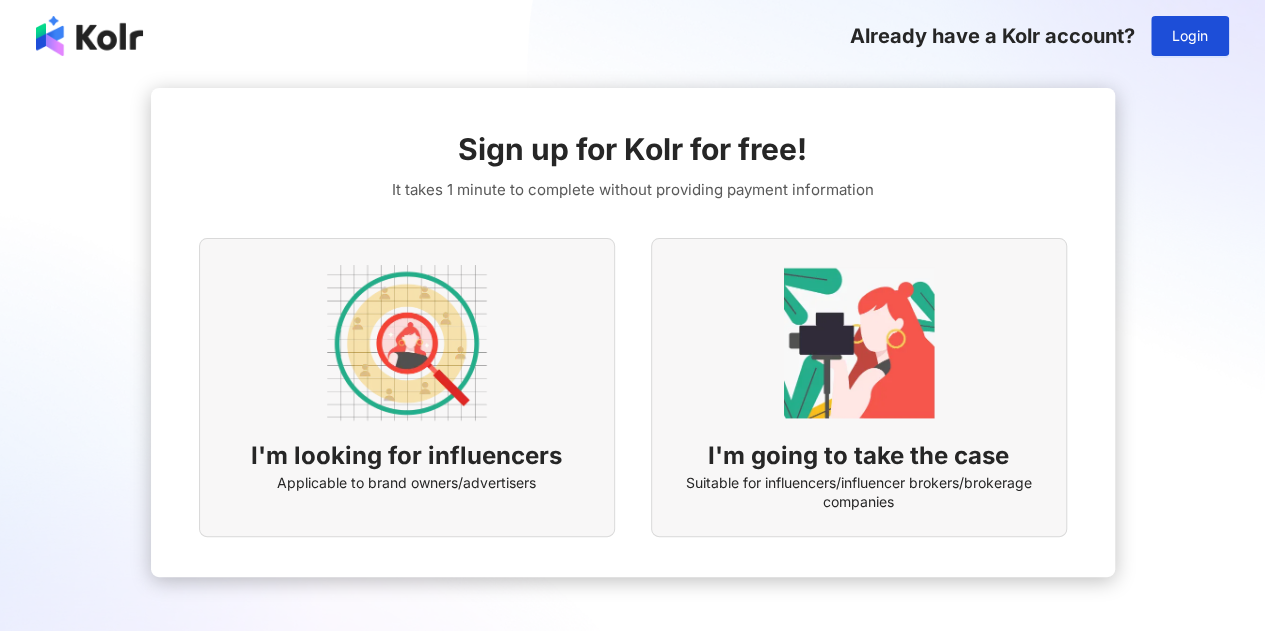 click at bounding box center [407, 343] 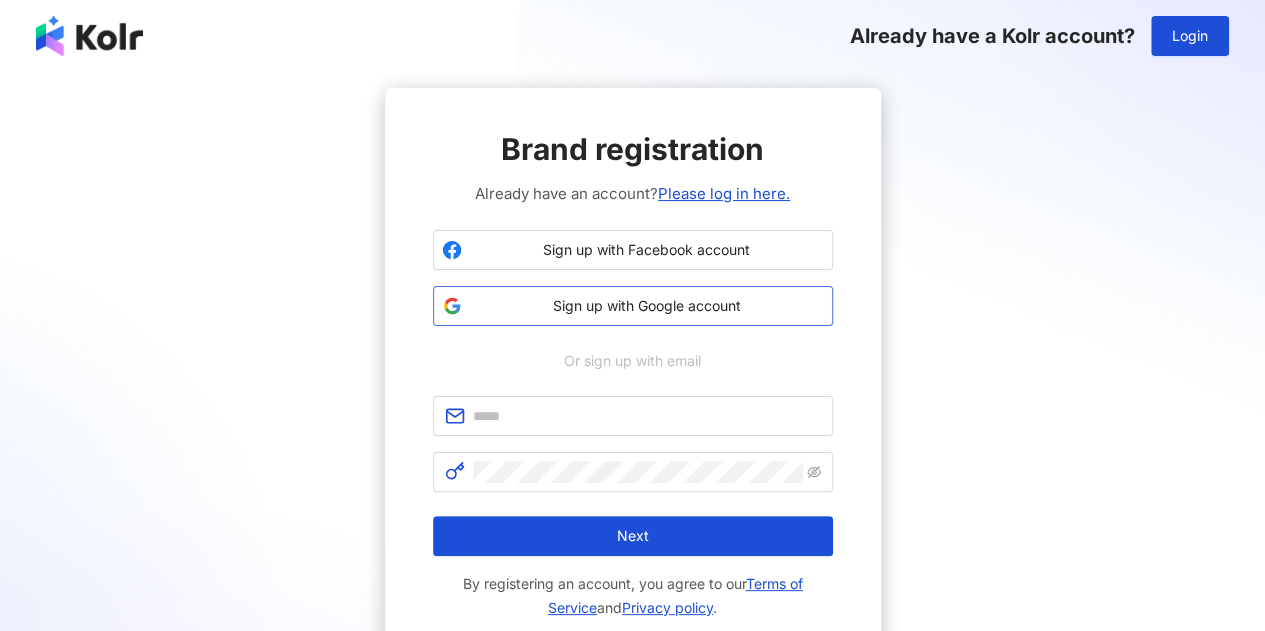 click on "Sign up with Google account" at bounding box center (647, 306) 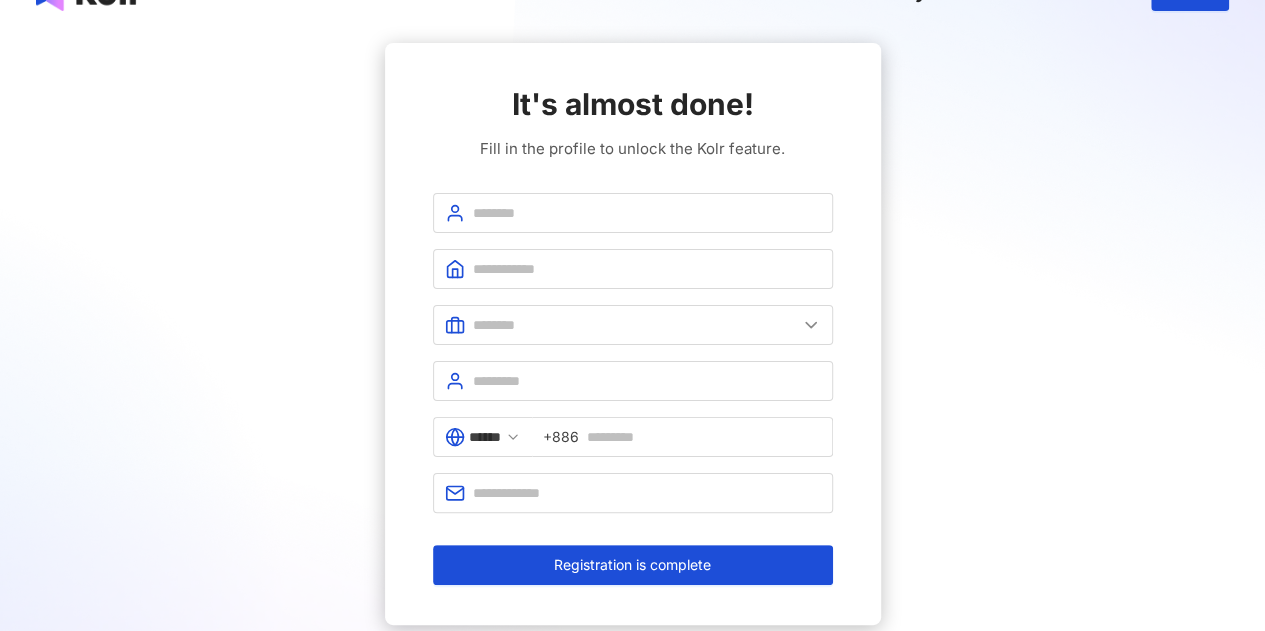 scroll, scrollTop: 47, scrollLeft: 0, axis: vertical 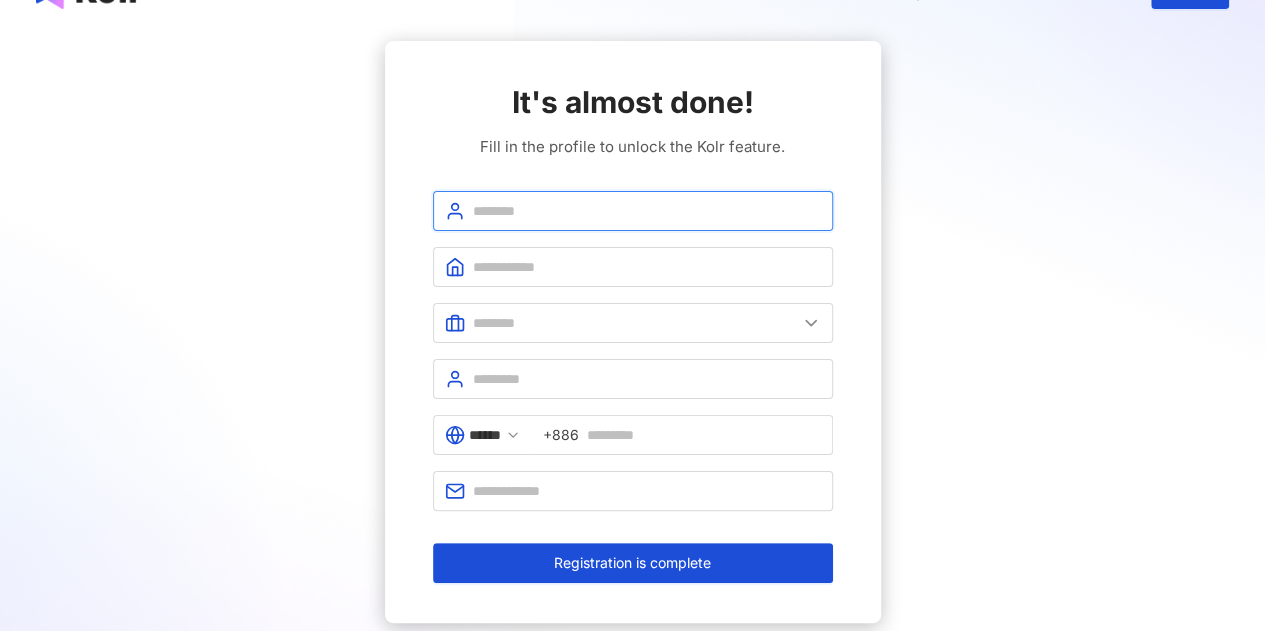 click at bounding box center [647, 211] 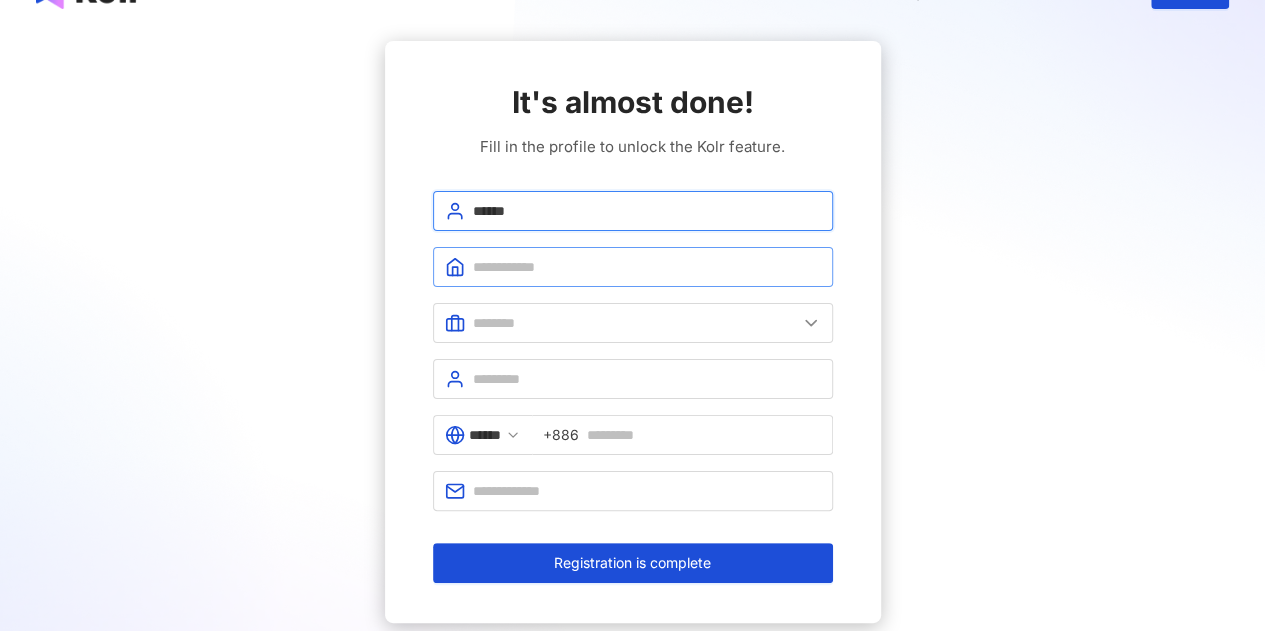 type on "******" 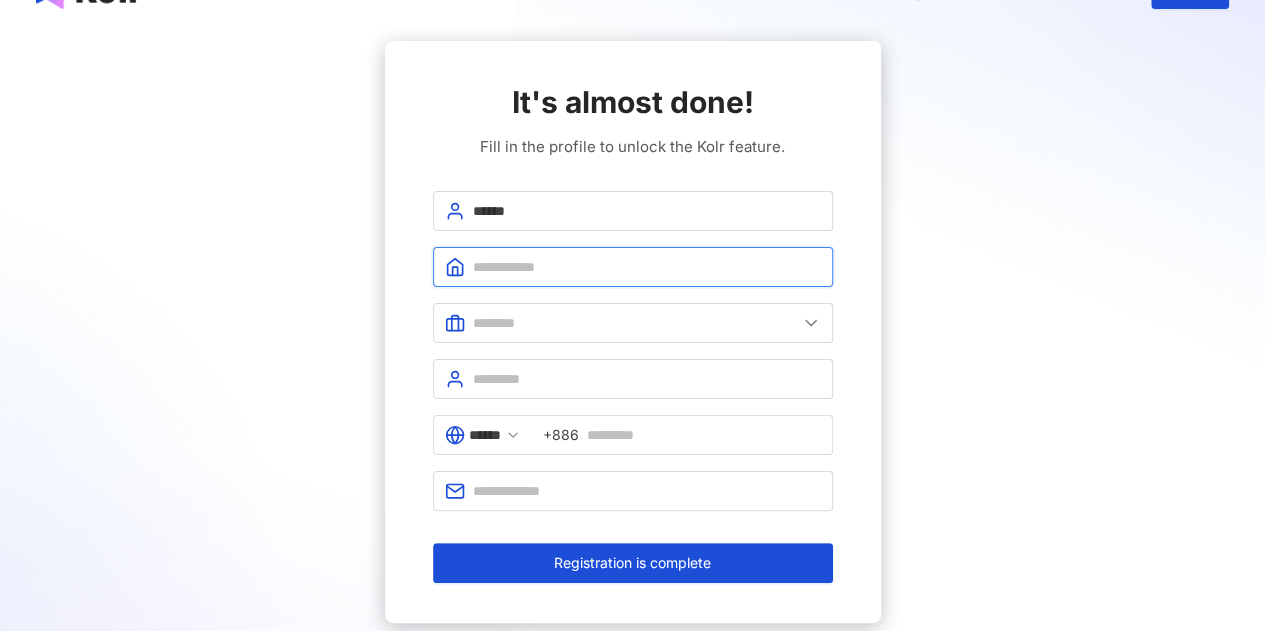 click at bounding box center (647, 267) 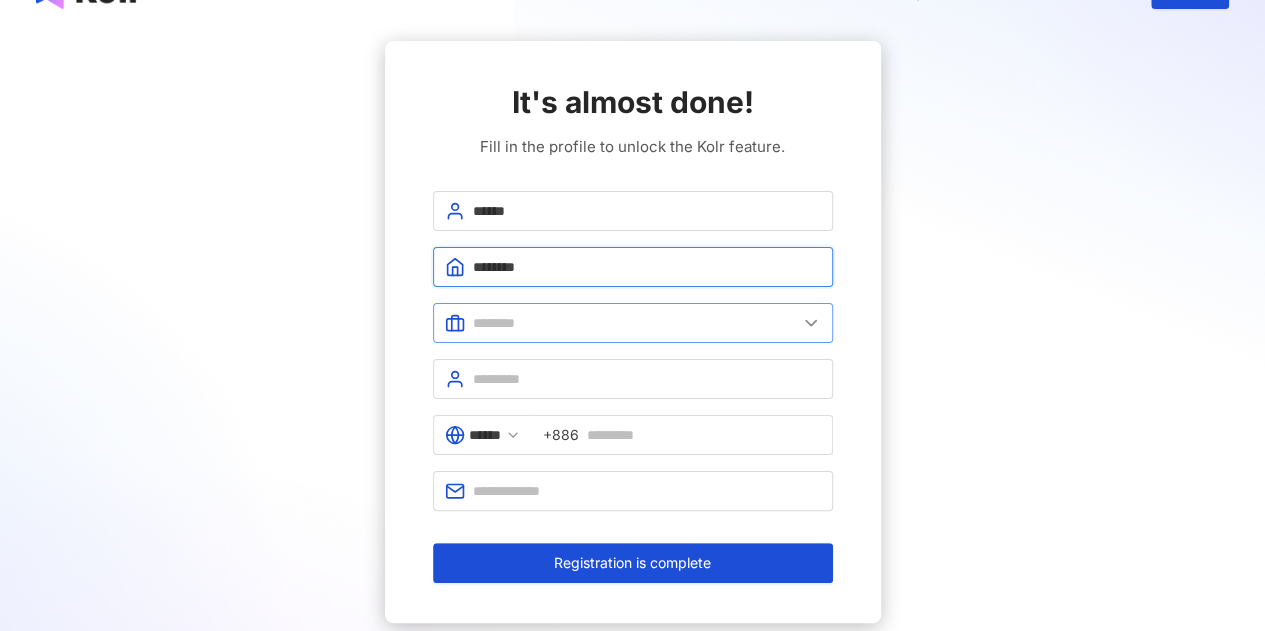 type on "********" 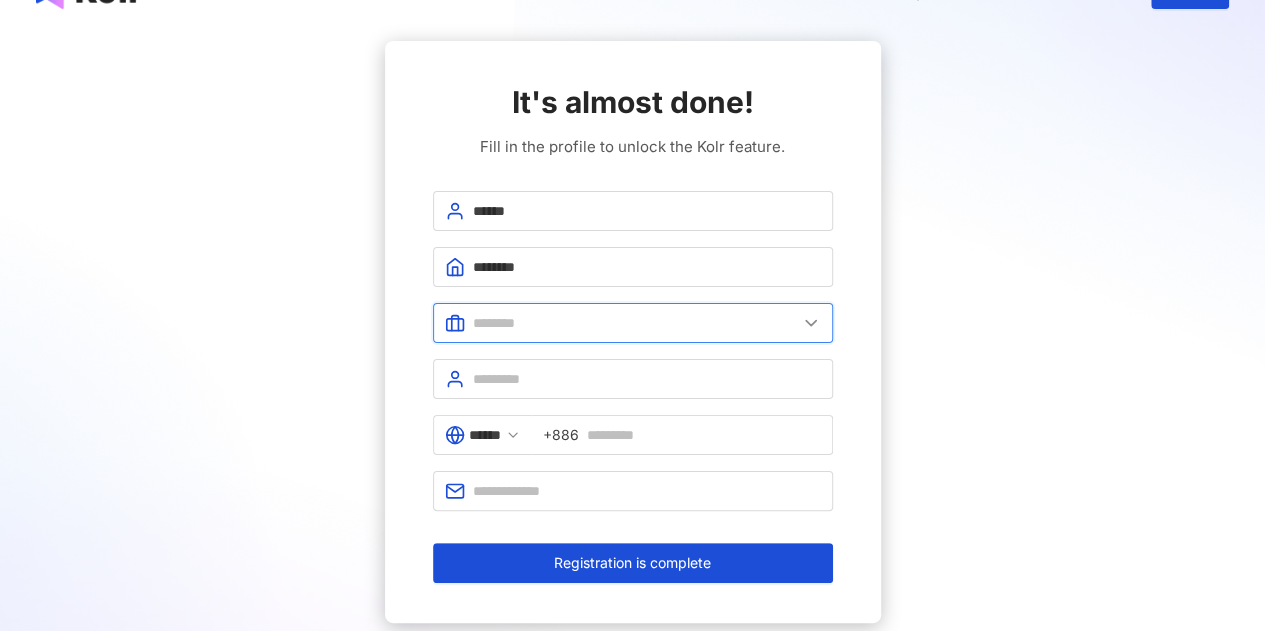 click at bounding box center (635, 323) 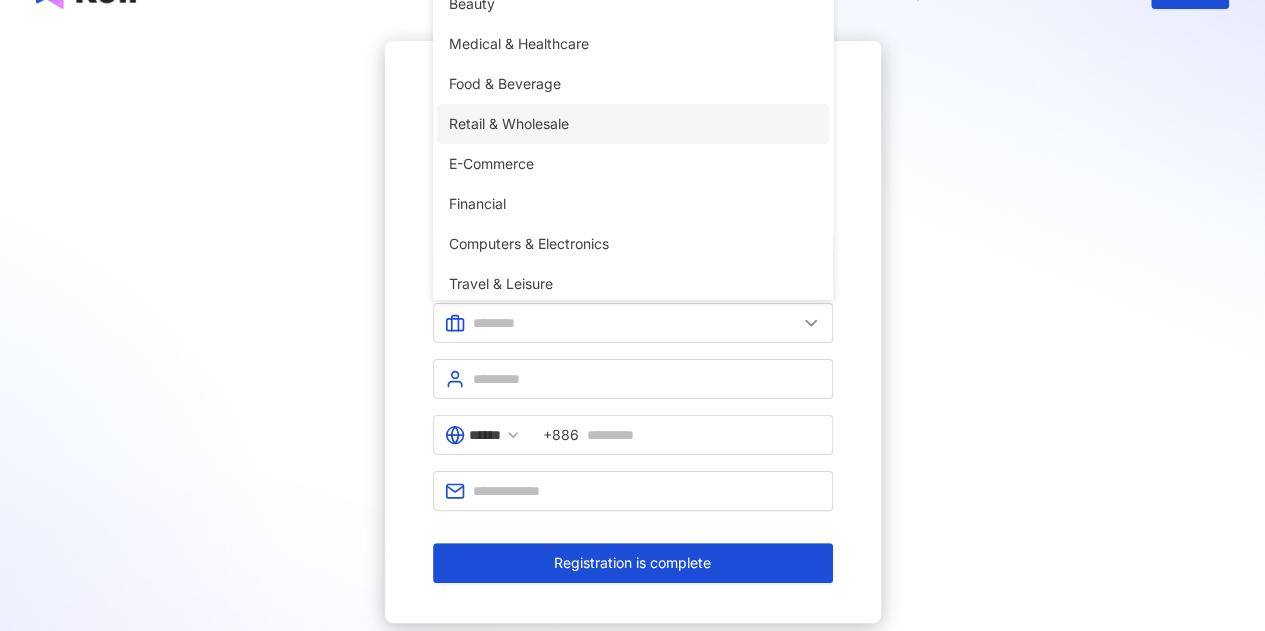 click on "Retail & Wholesale" at bounding box center (633, 124) 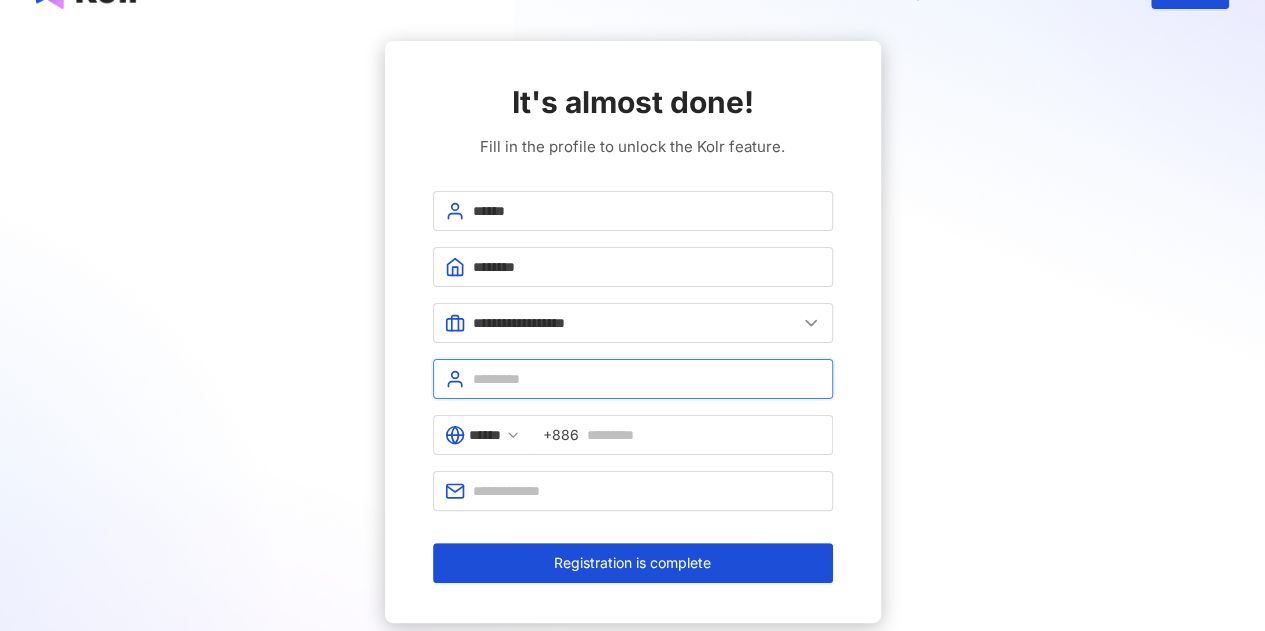click at bounding box center [647, 379] 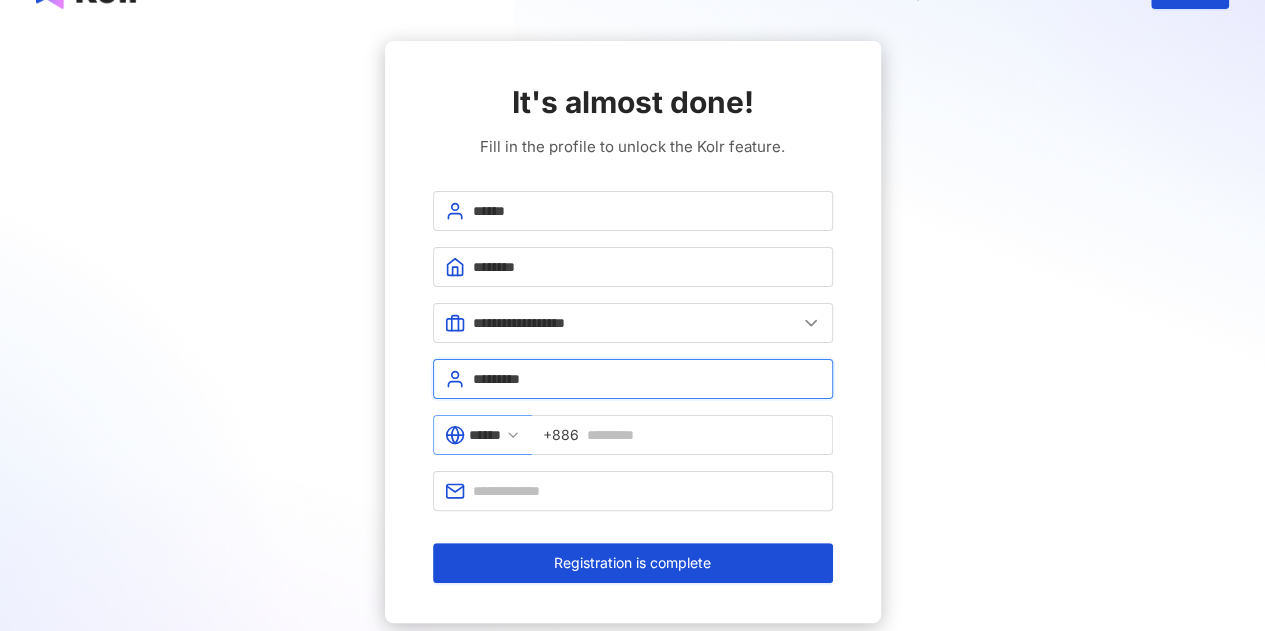 type on "*********" 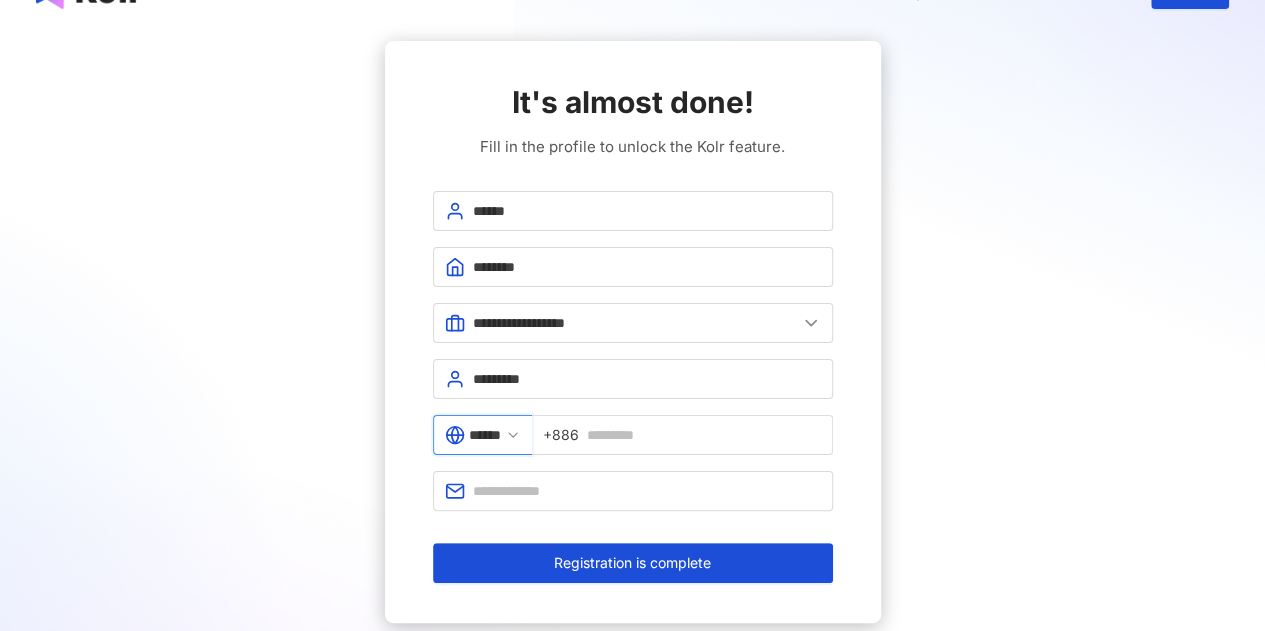 click on "******" at bounding box center [485, 435] 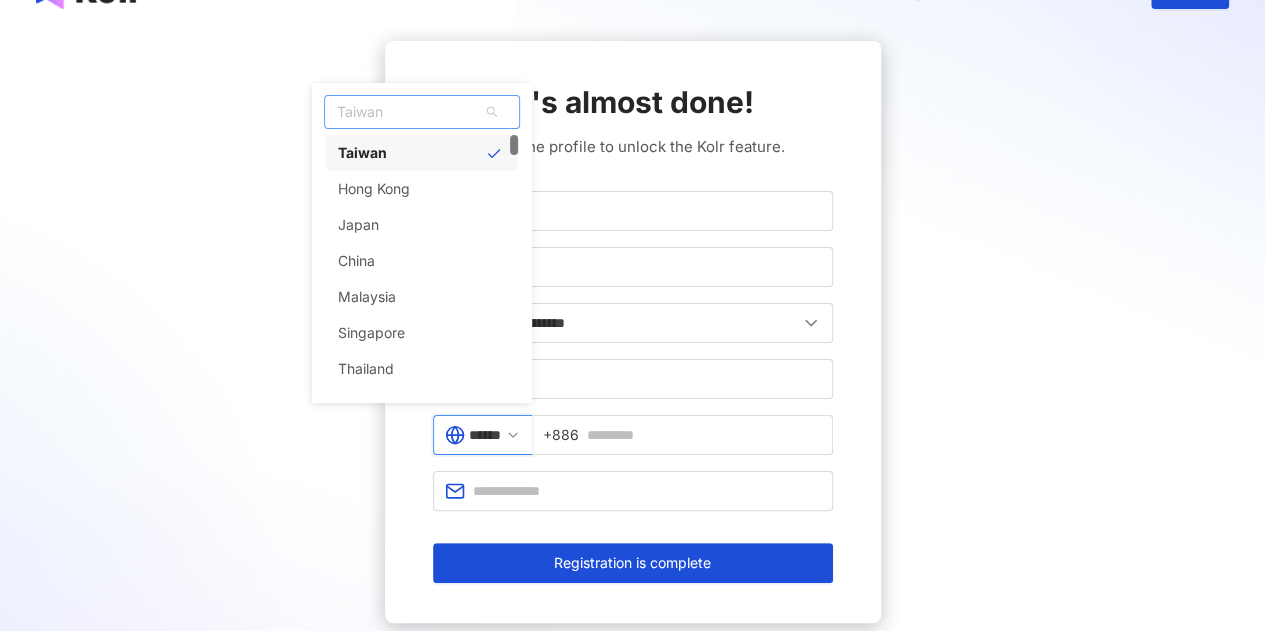 click on "Taiwan" at bounding box center (422, 112) 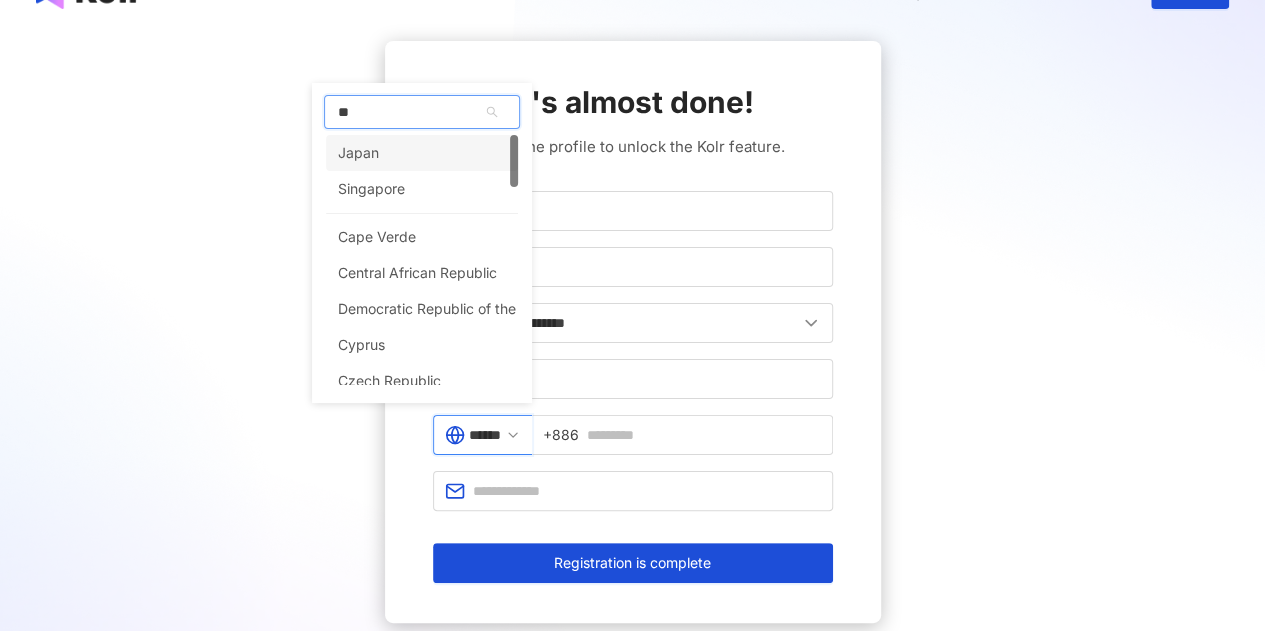 type on "***" 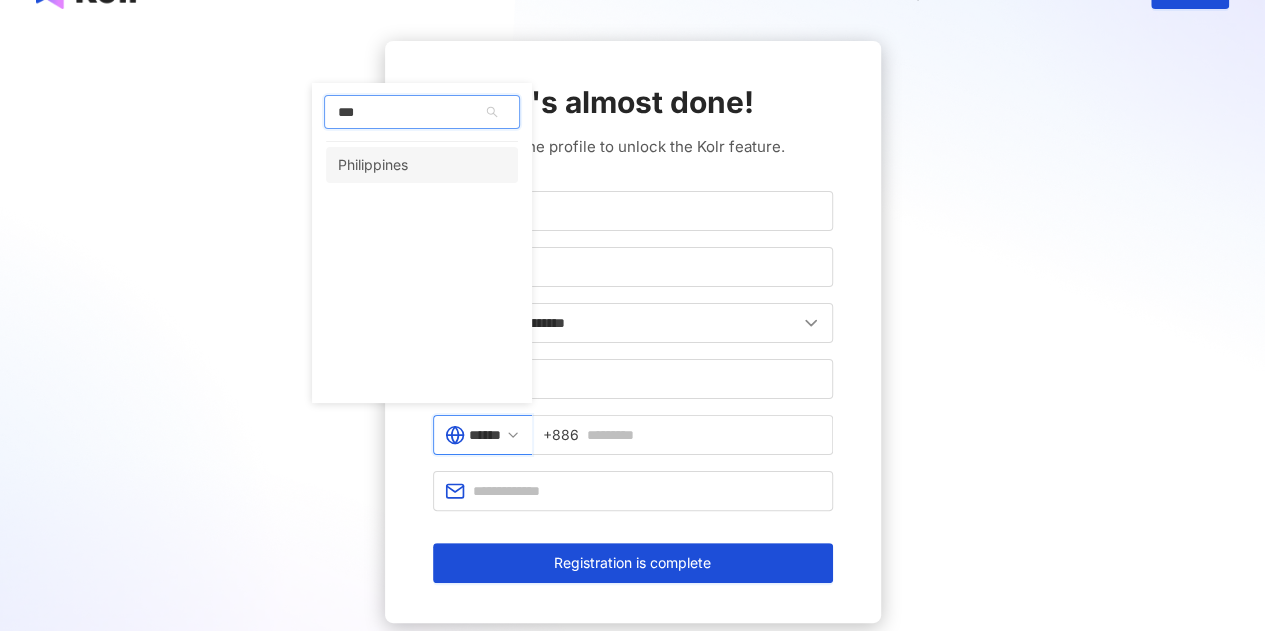 click on "Philippines" at bounding box center [373, 165] 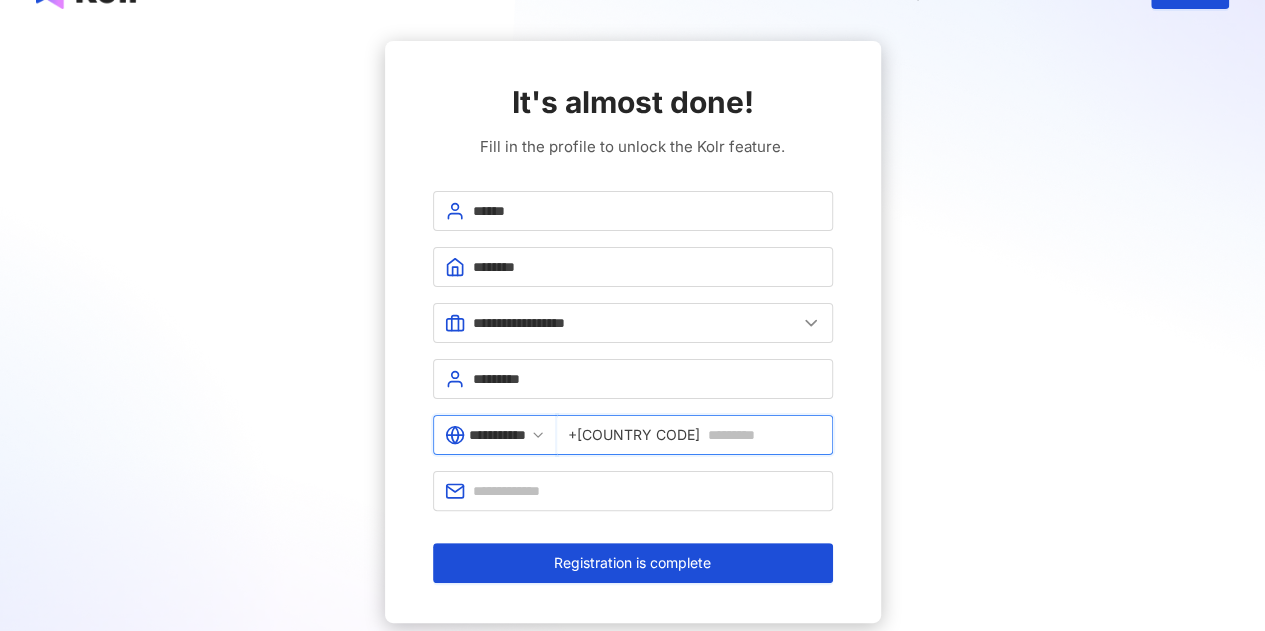 click at bounding box center (764, 435) 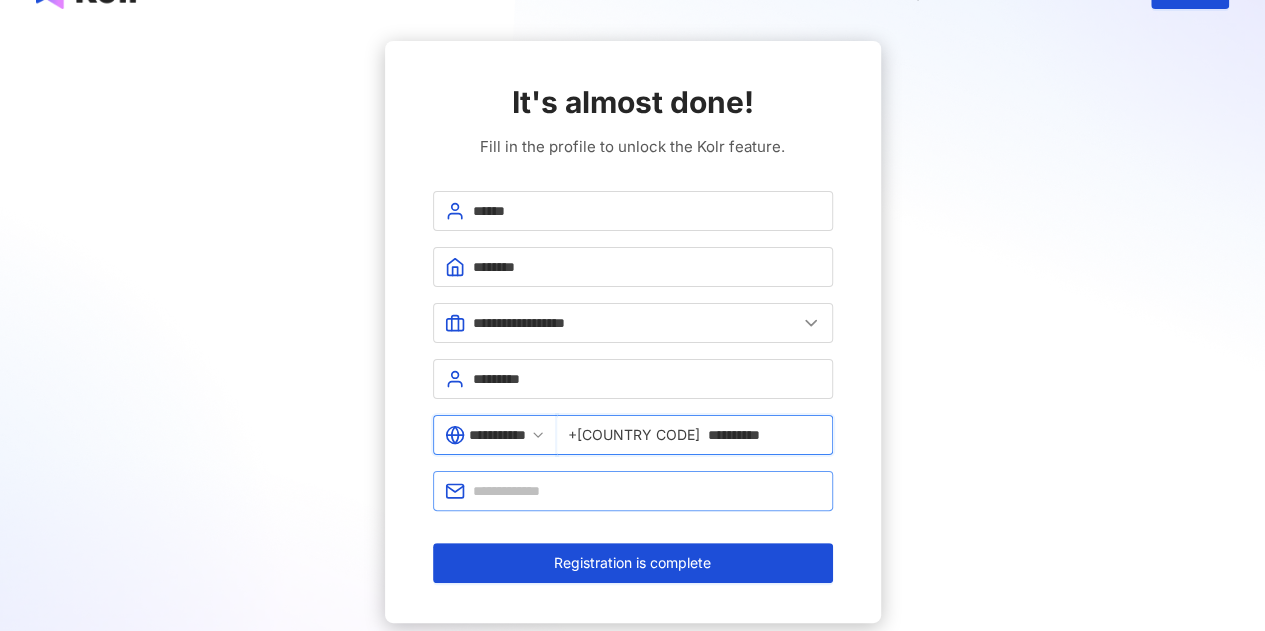 type on "**********" 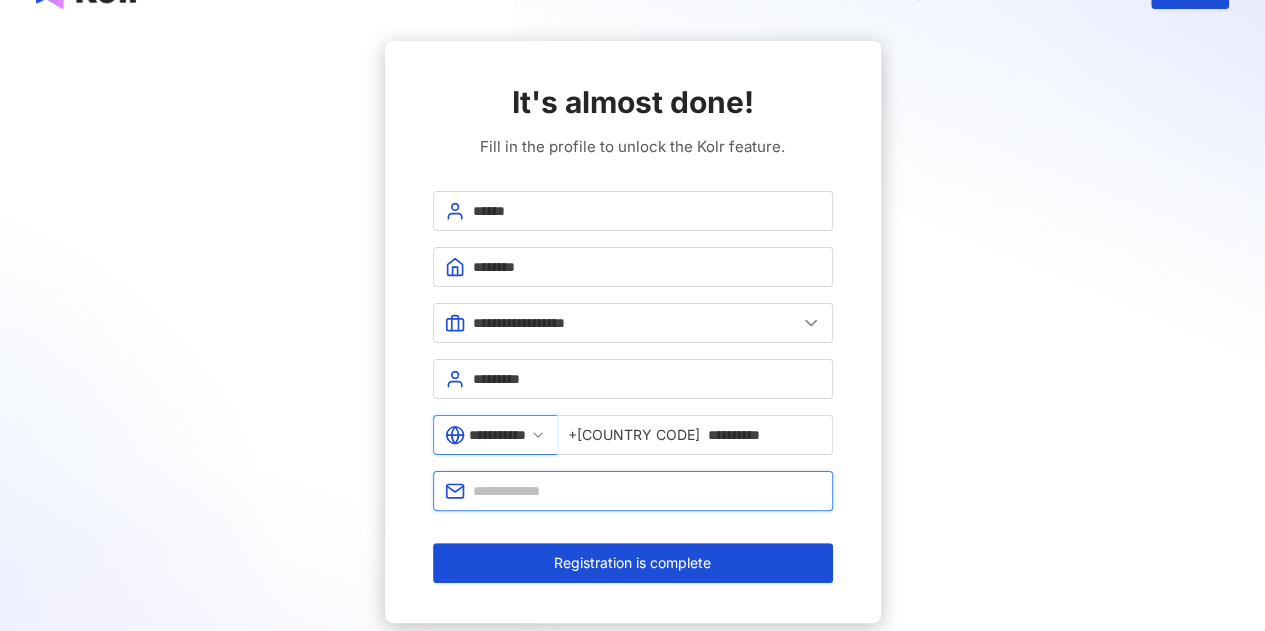 click at bounding box center (647, 491) 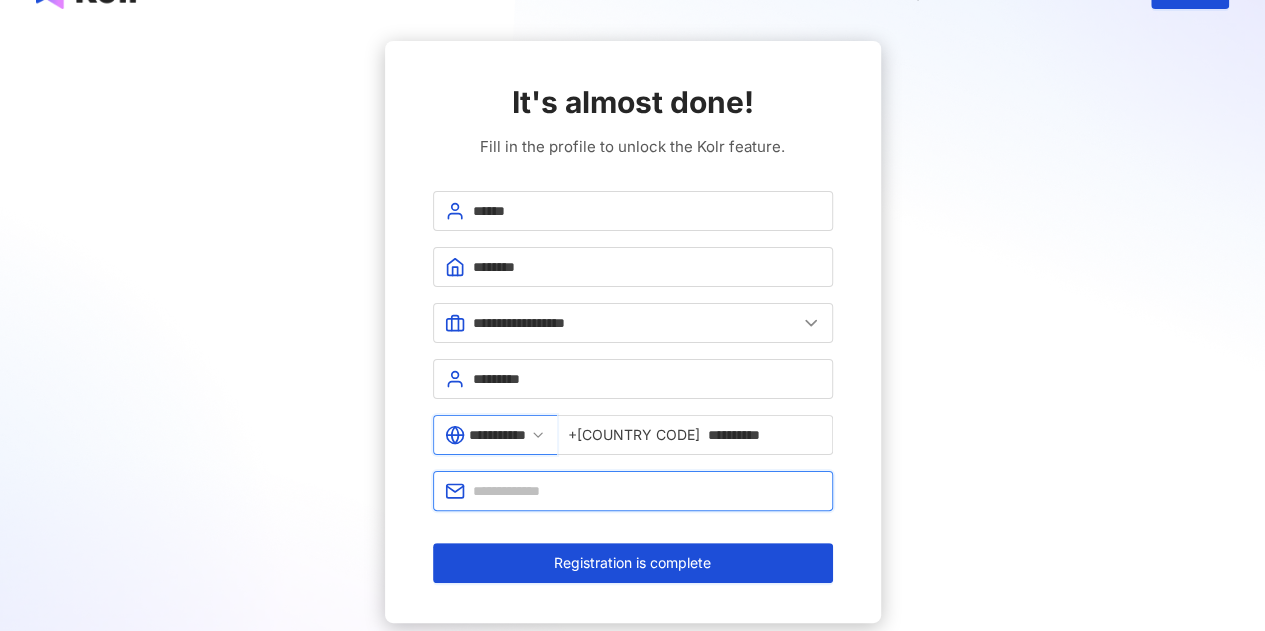 click at bounding box center (647, 491) 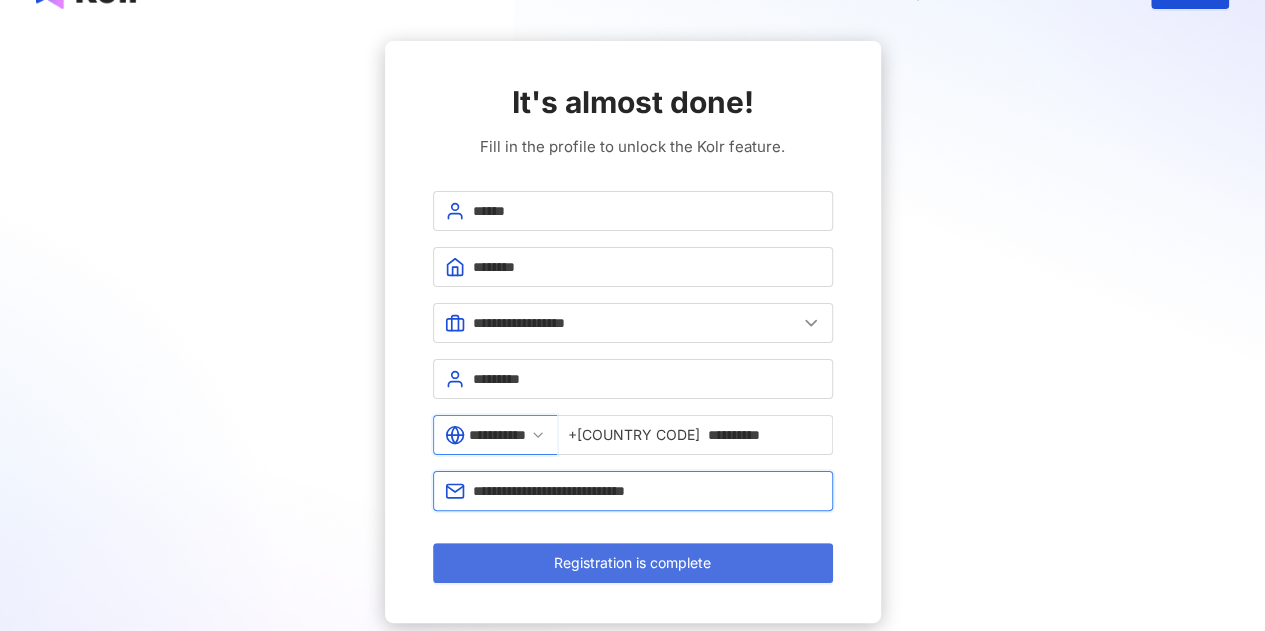 type on "**********" 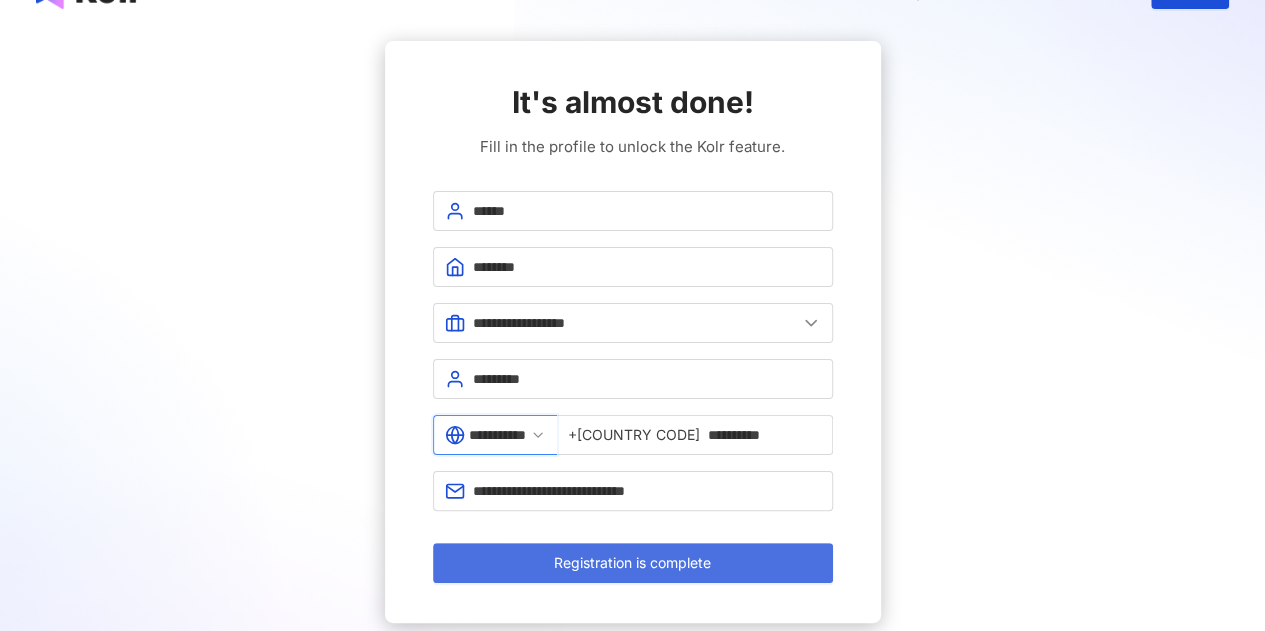 click on "Registration is complete" at bounding box center [633, 563] 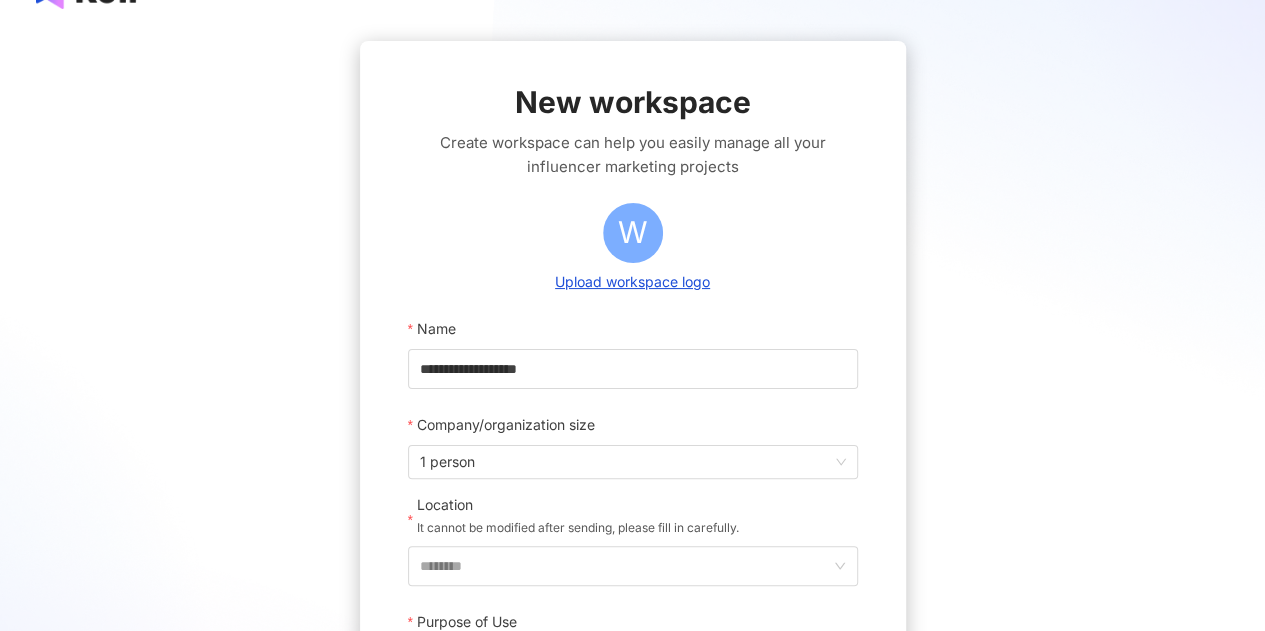 scroll, scrollTop: 0, scrollLeft: 0, axis: both 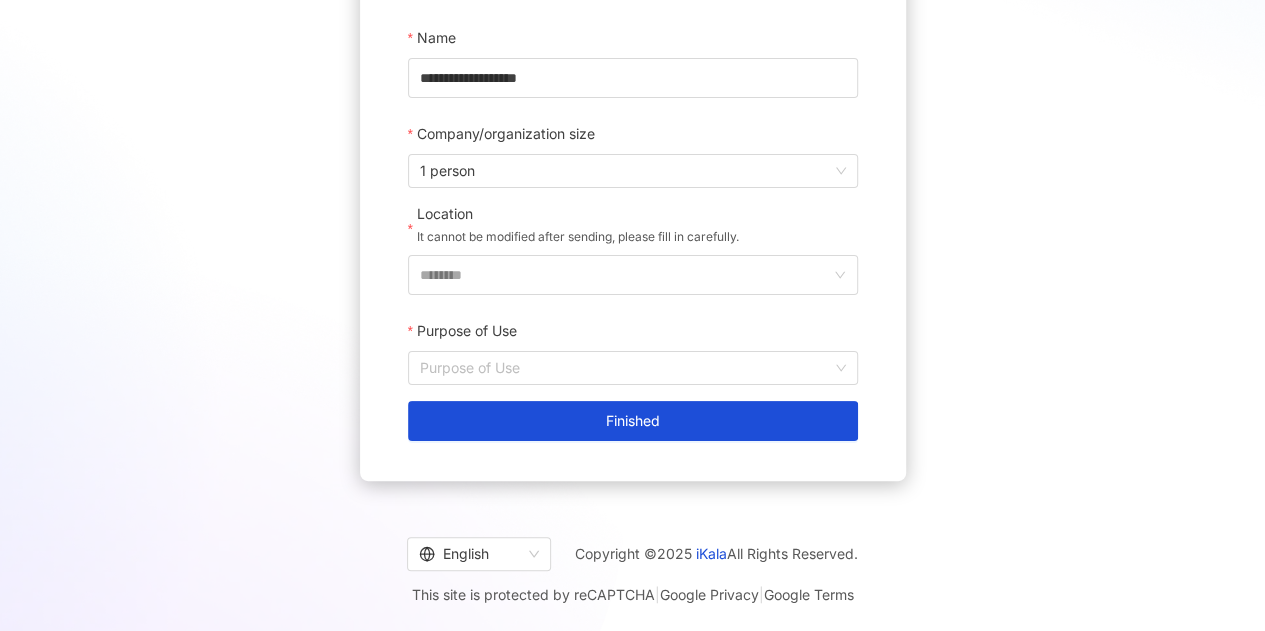 click on "**********" at bounding box center [633, 229] 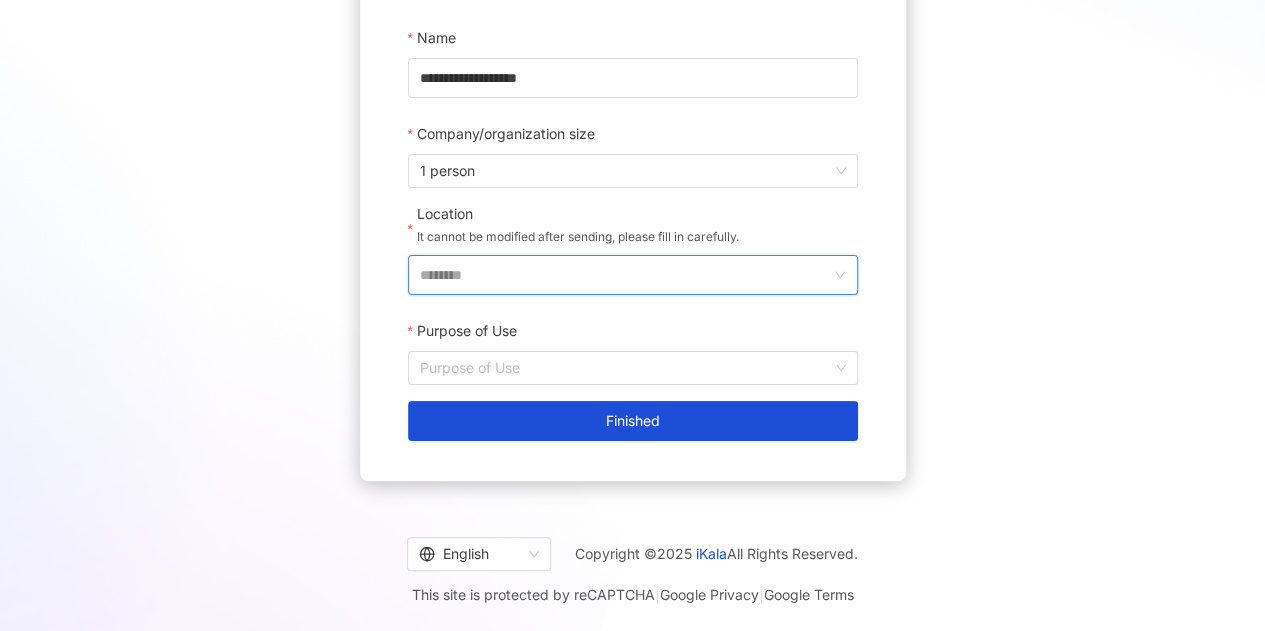 click on "********" at bounding box center [625, 275] 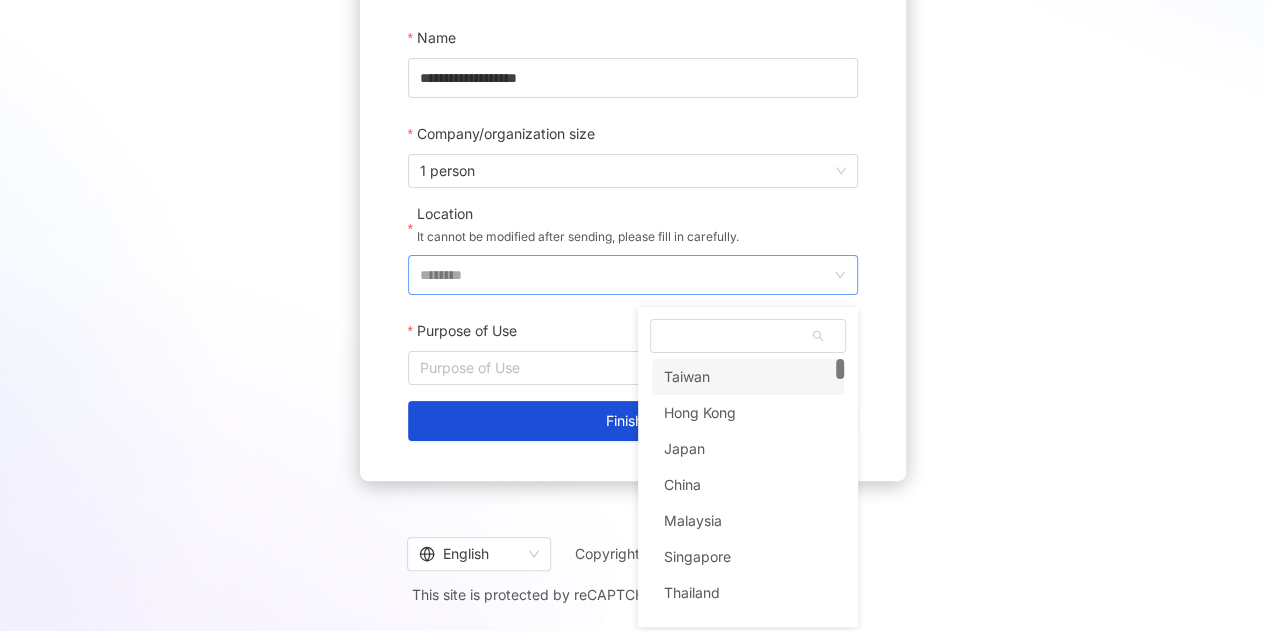 click on "tw hk Taiwan Hong Kong Japan China Malaysia Singapore Thailand Vietnam" at bounding box center [748, 467] 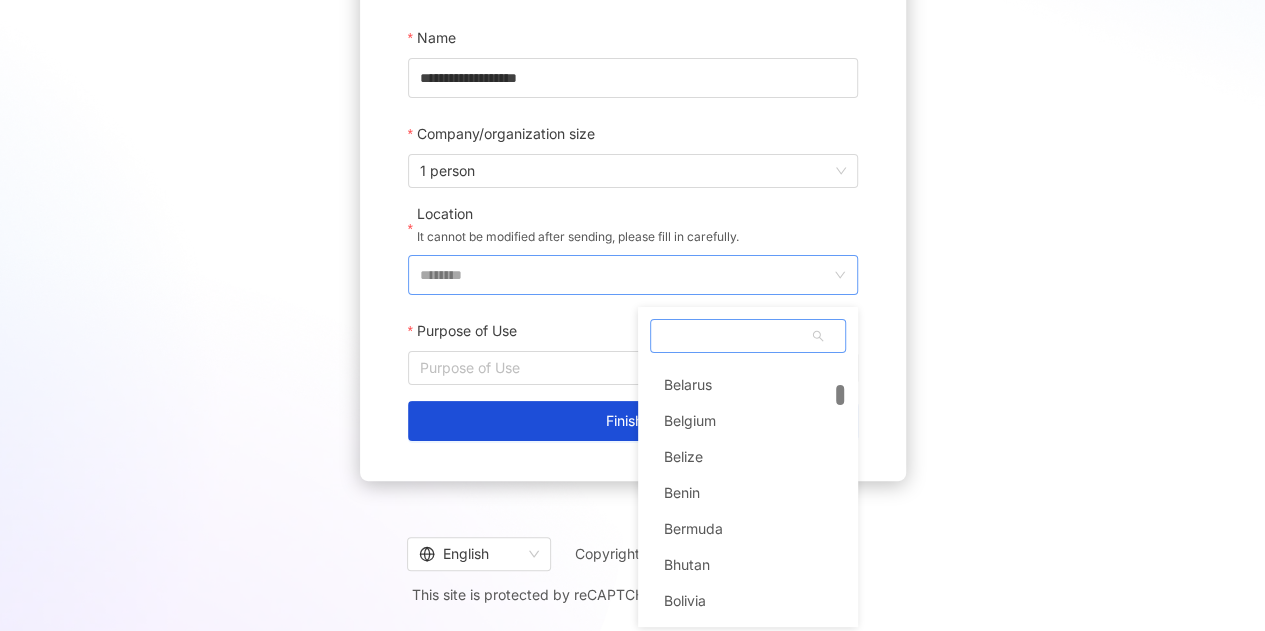 click at bounding box center (840, 395) 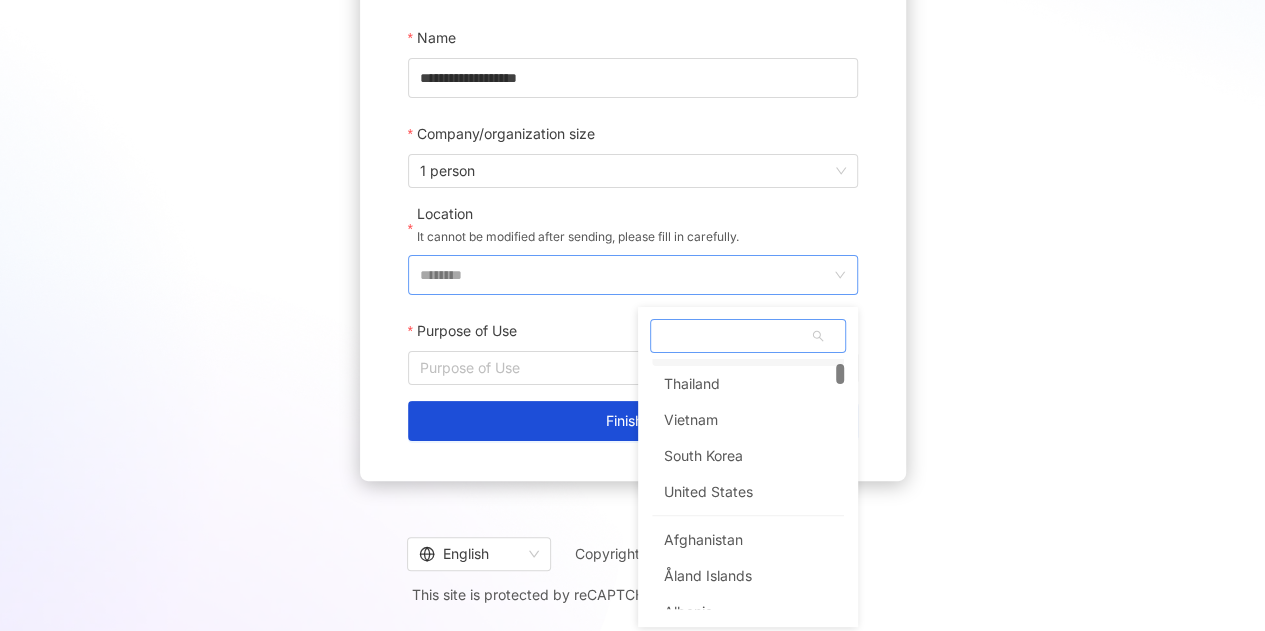 click at bounding box center [748, 336] 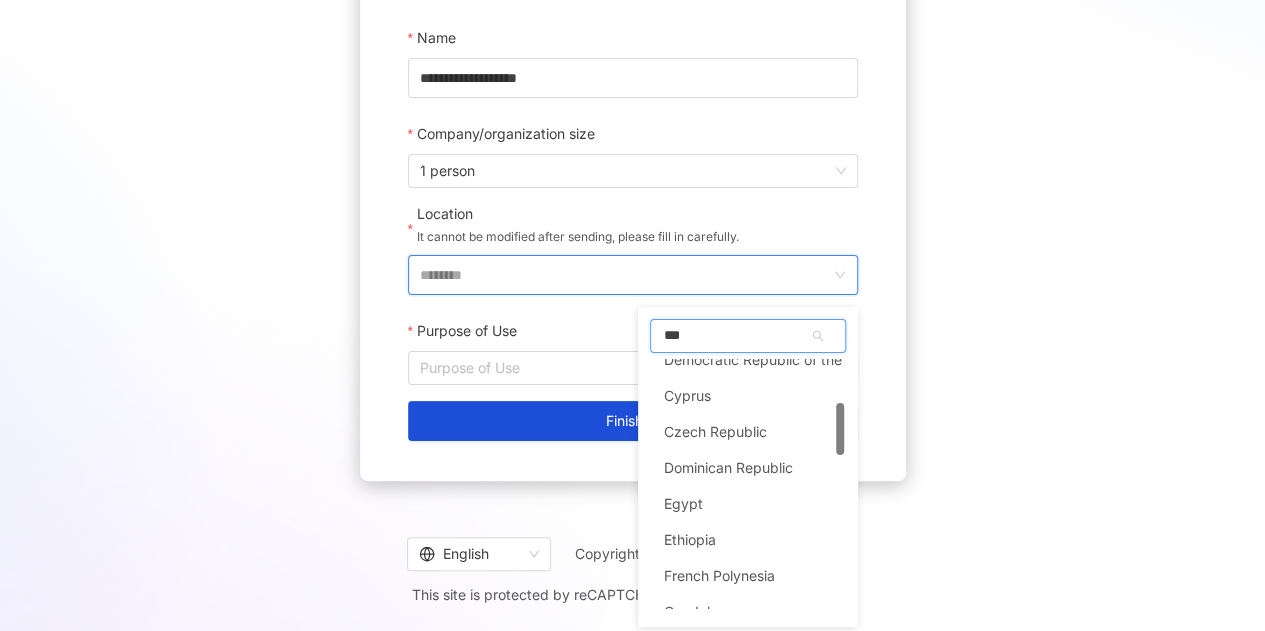 scroll, scrollTop: 0, scrollLeft: 0, axis: both 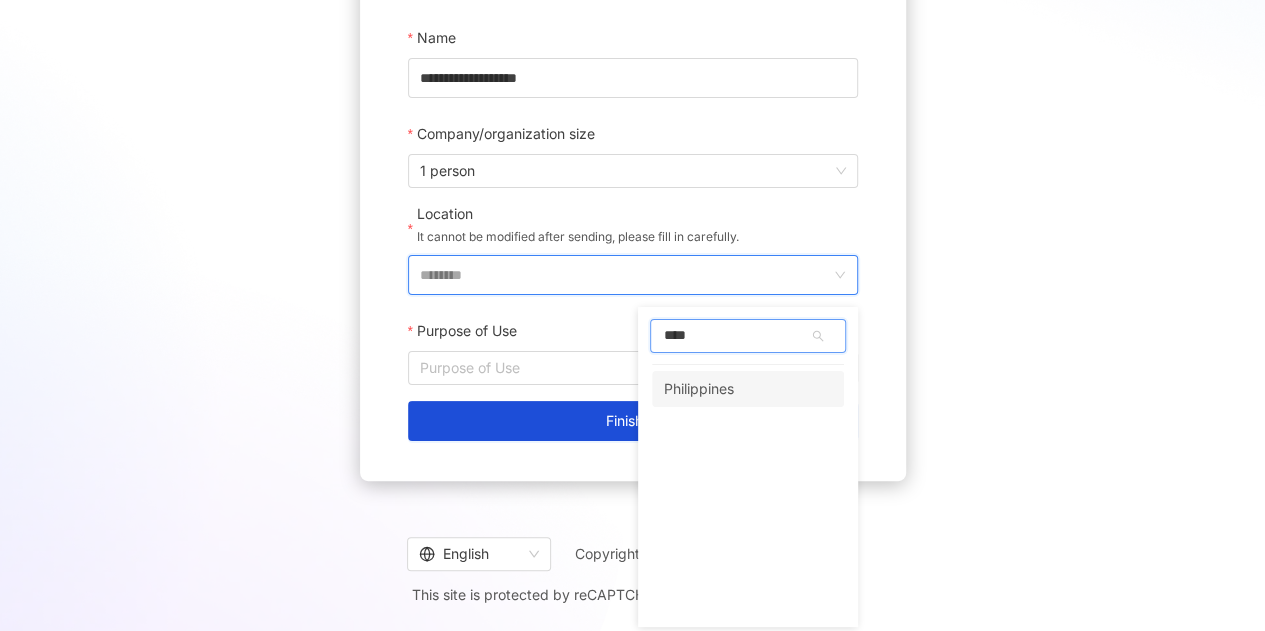type on "*****" 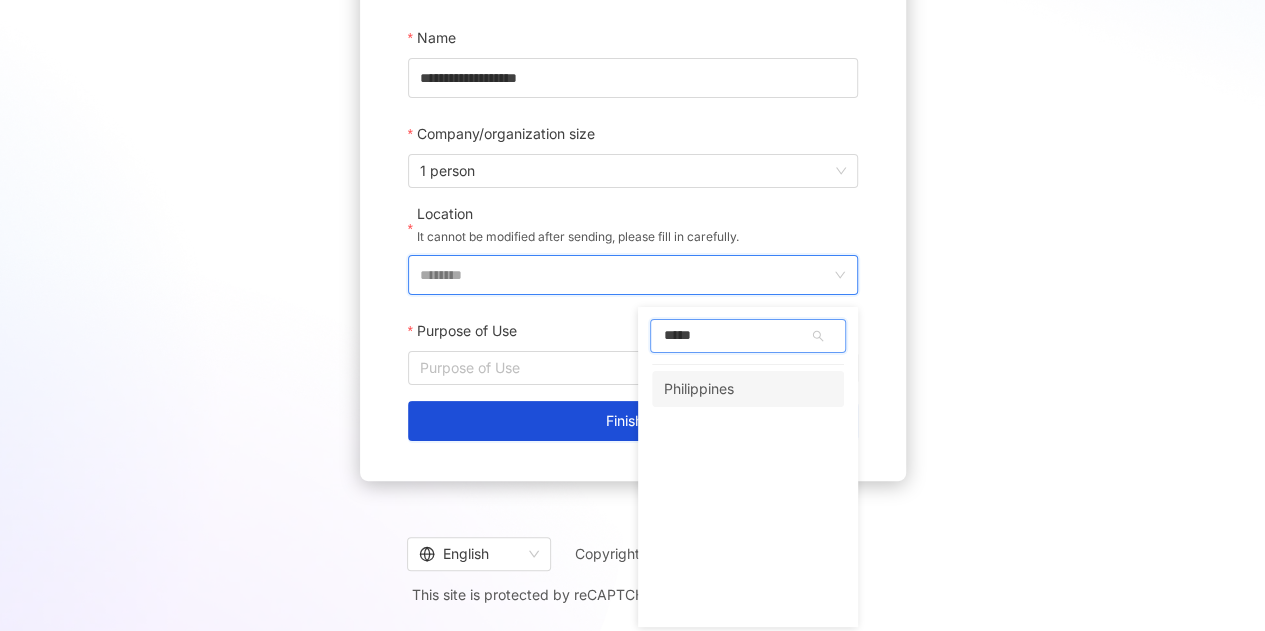 click on "Philippines" at bounding box center (748, 389) 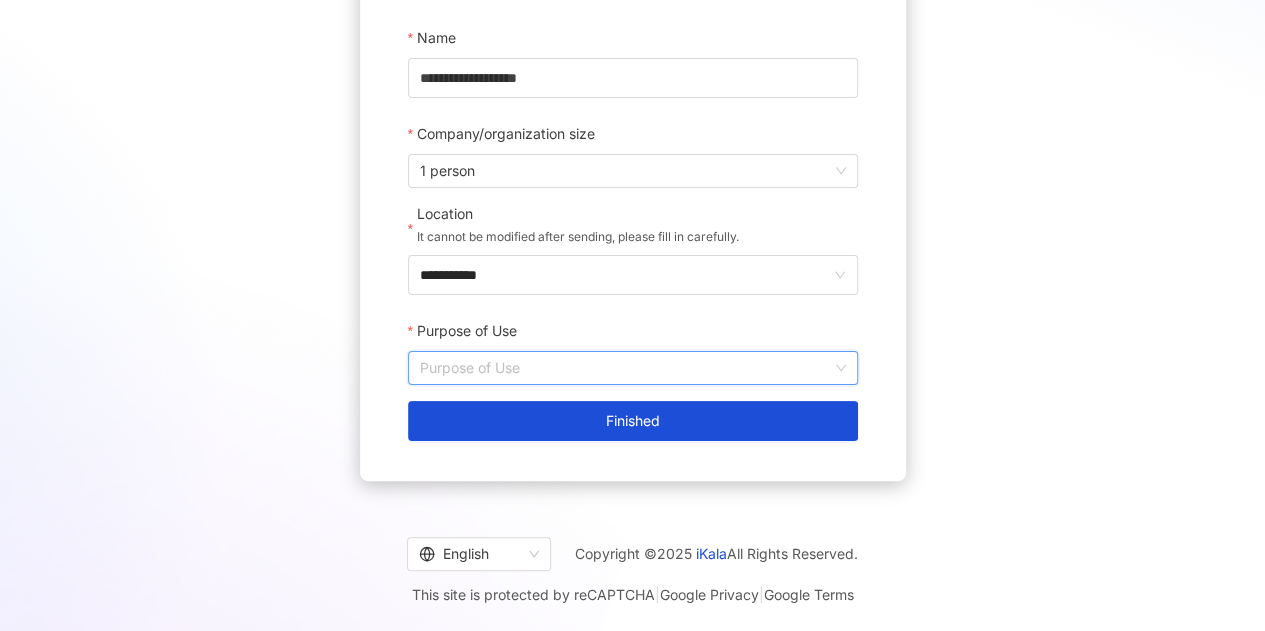 click on "Purpose of Use" at bounding box center (633, 368) 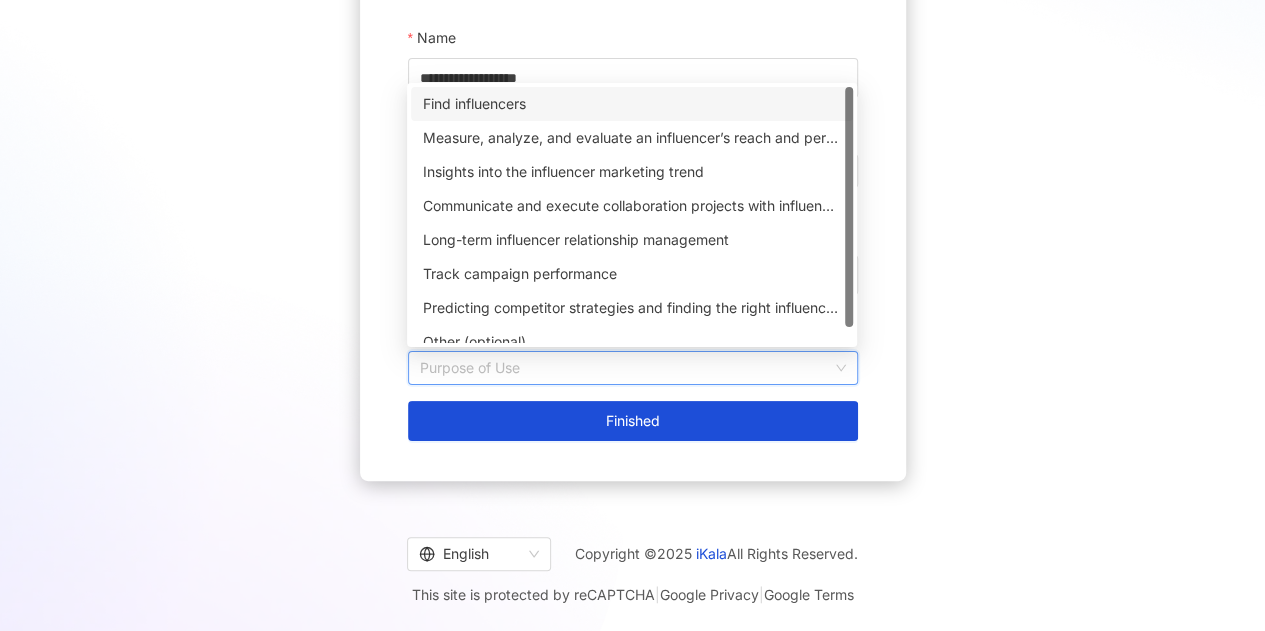 click on "Find influencers" at bounding box center [632, 104] 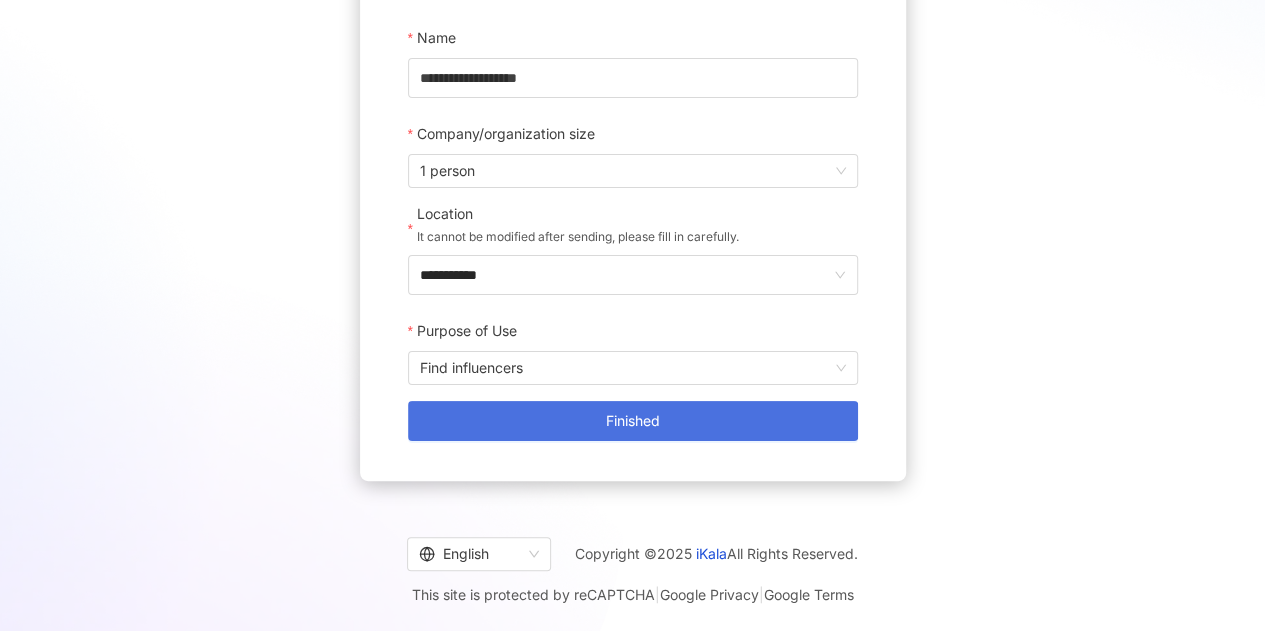 click on "Finished" at bounding box center [633, 421] 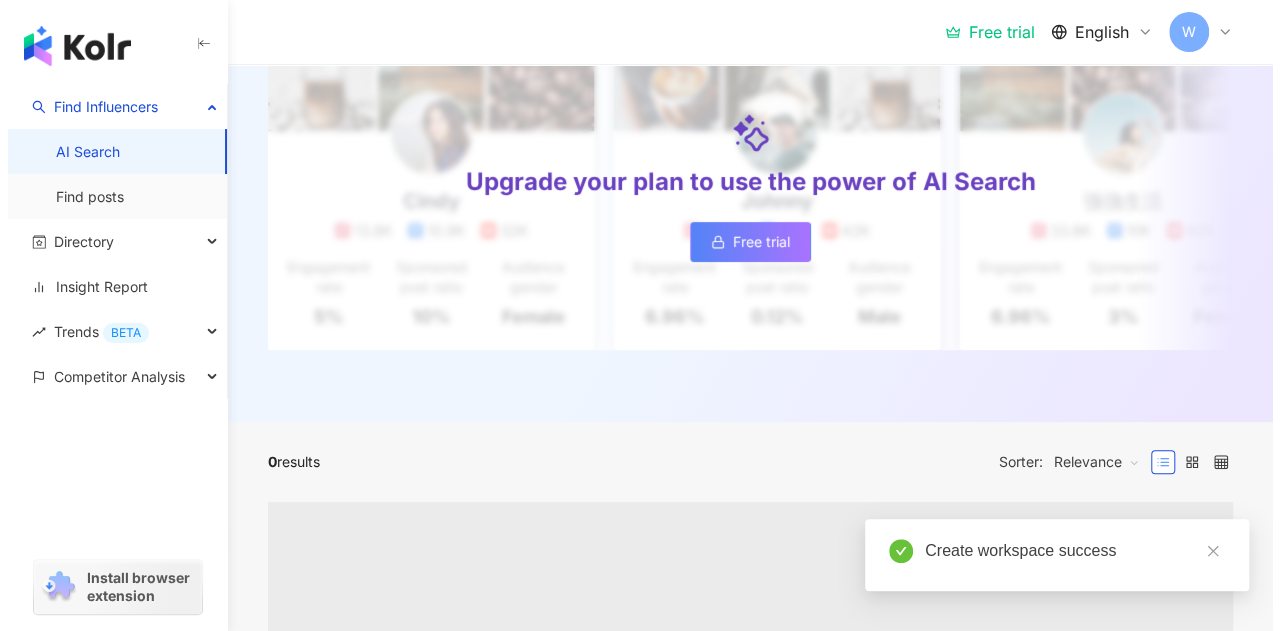 scroll, scrollTop: 0, scrollLeft: 0, axis: both 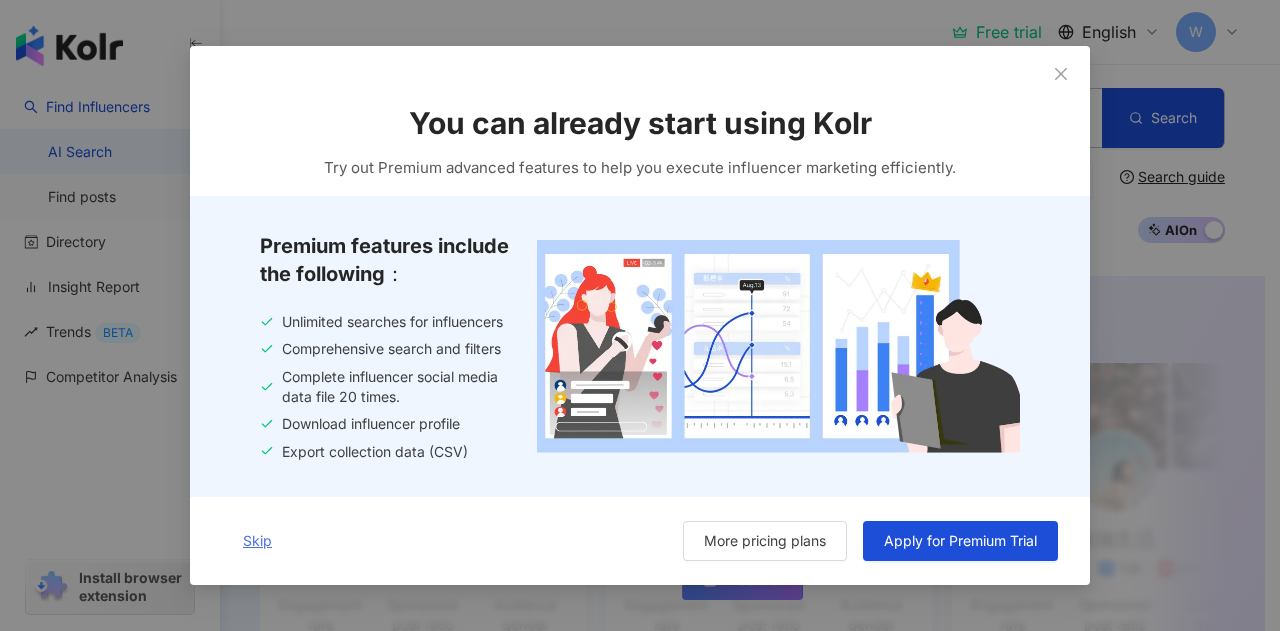 click on "Skip" at bounding box center (257, 541) 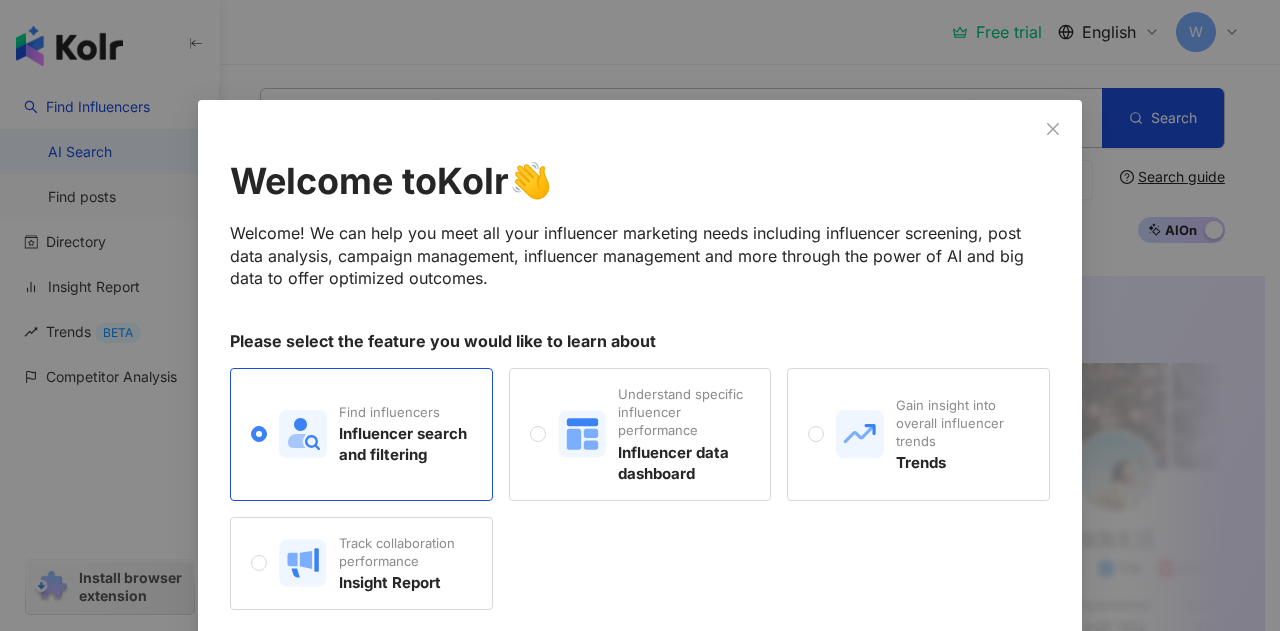 scroll, scrollTop: 81, scrollLeft: 0, axis: vertical 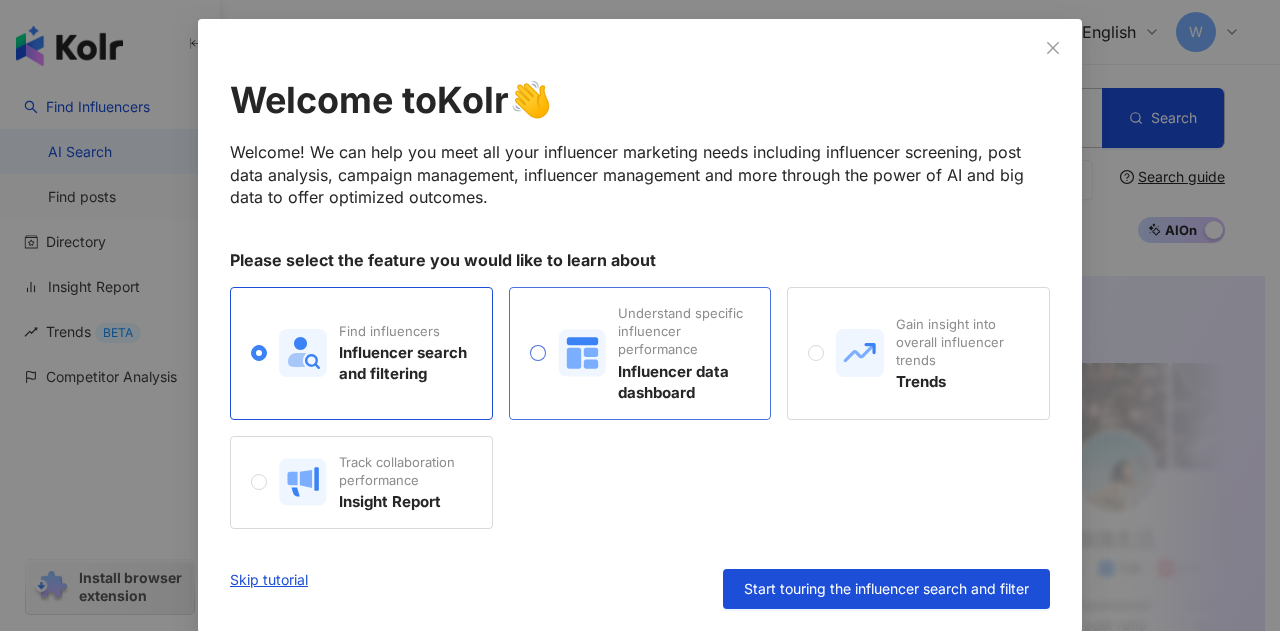 click on "Understand specific influencer performance Influencer data dashboard" at bounding box center (640, 353) 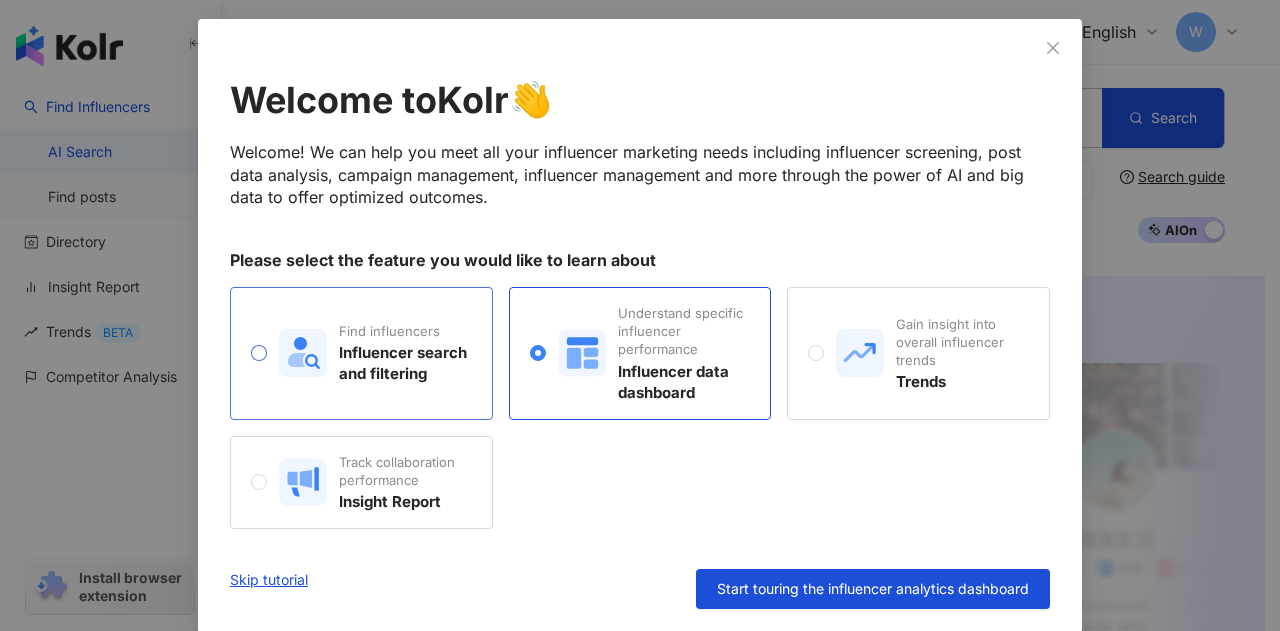 click 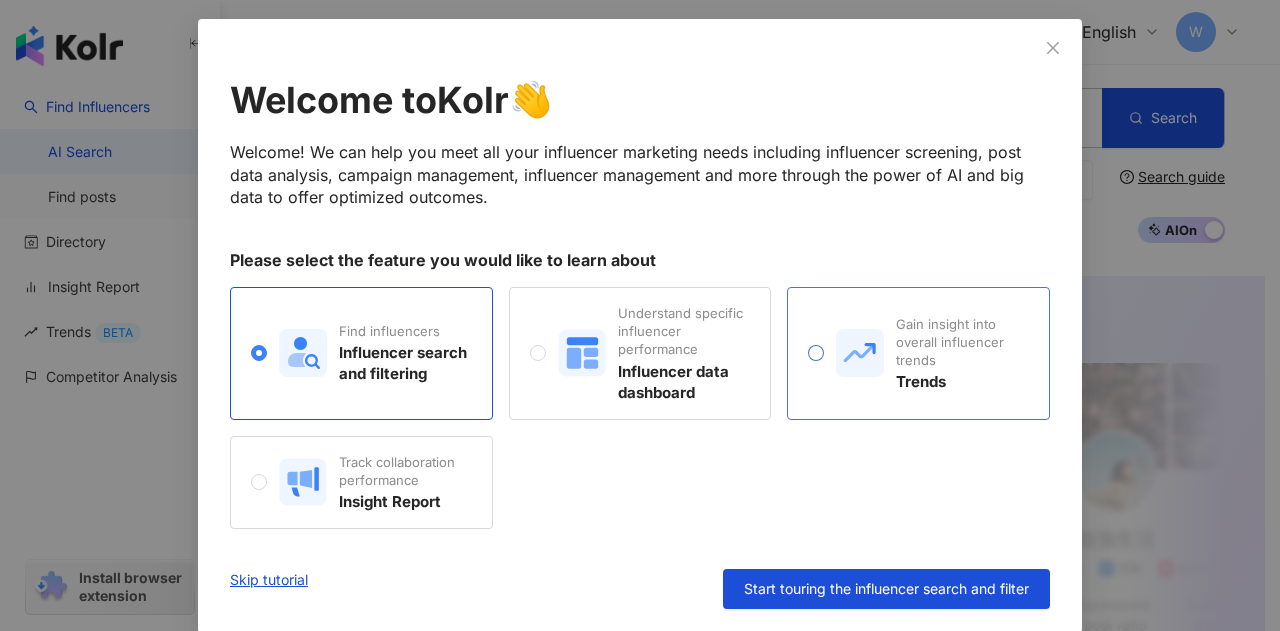 click on "Gain insight into overall influencer trends Trends" at bounding box center (926, 354) 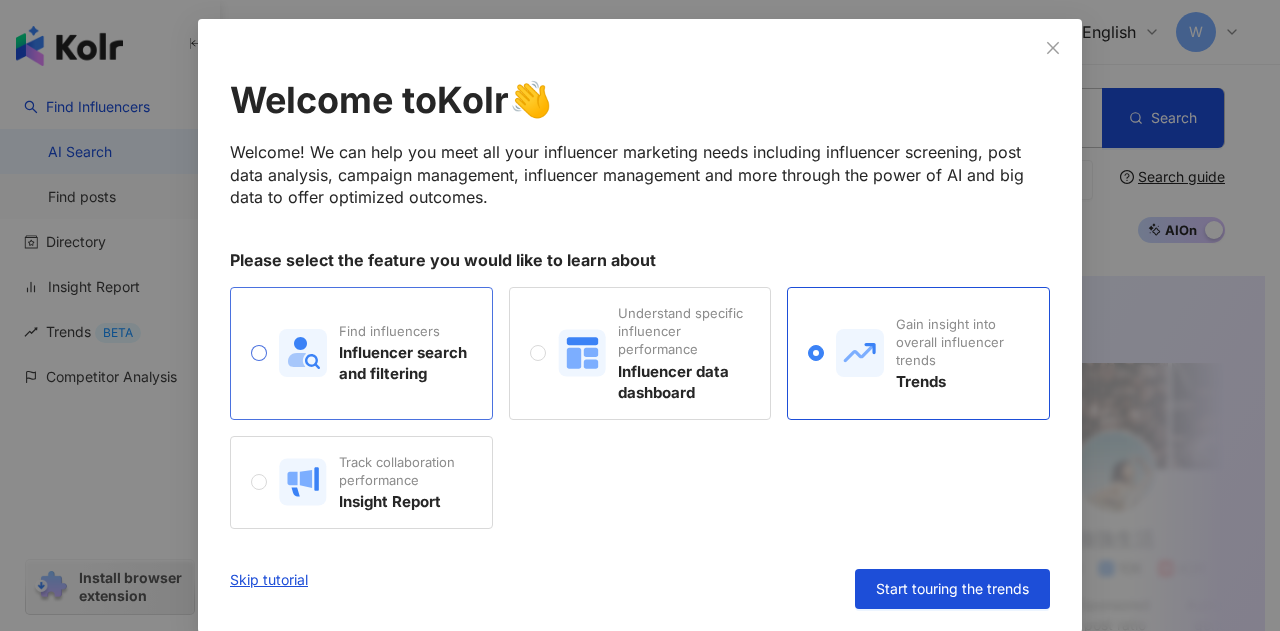 click on "Find influencers Influencer search and filtering" at bounding box center [361, 353] 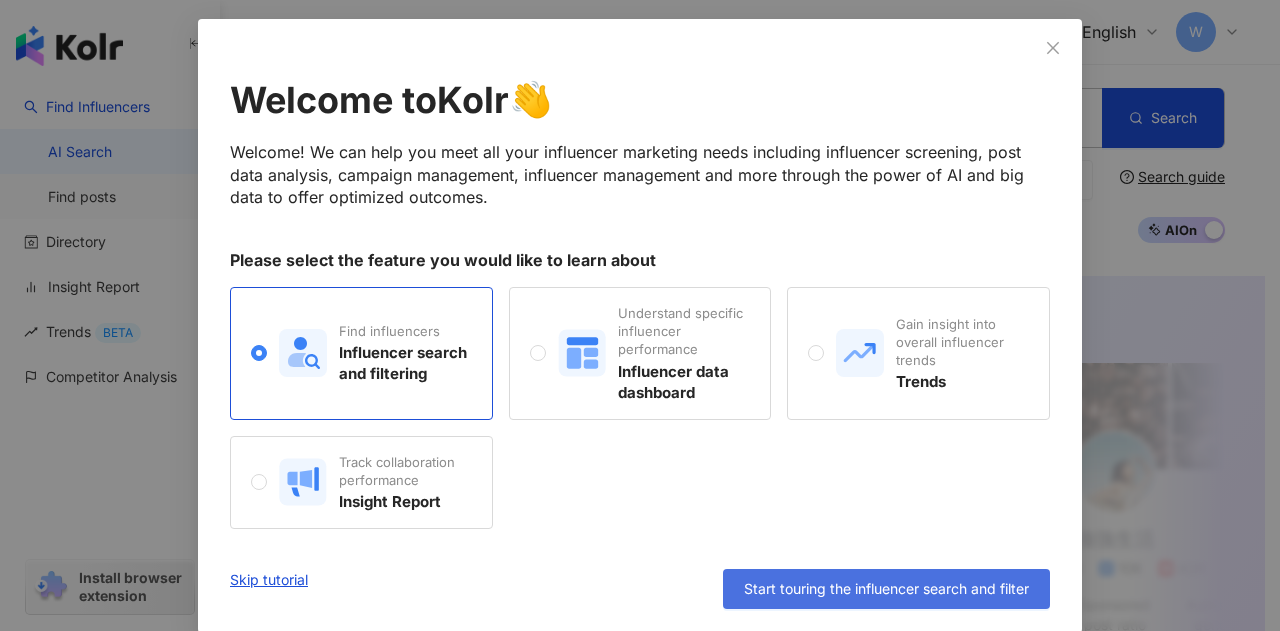 click on "Start touring the influencer search and filter" at bounding box center (886, 589) 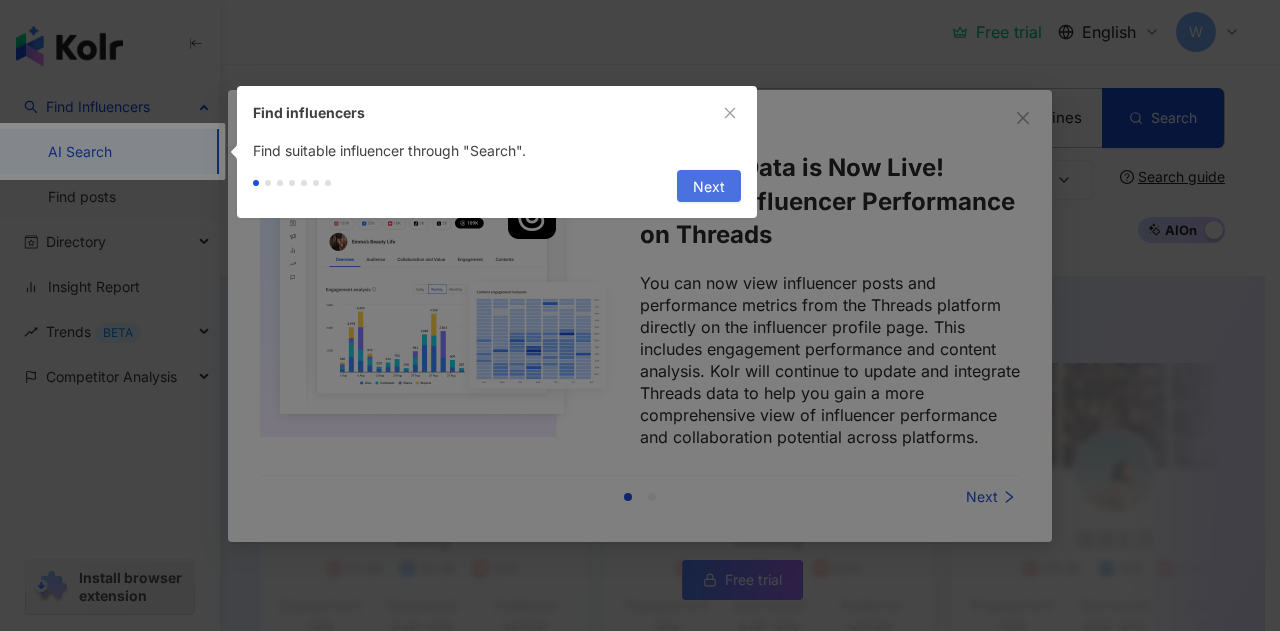 click on "Next" at bounding box center (709, 187) 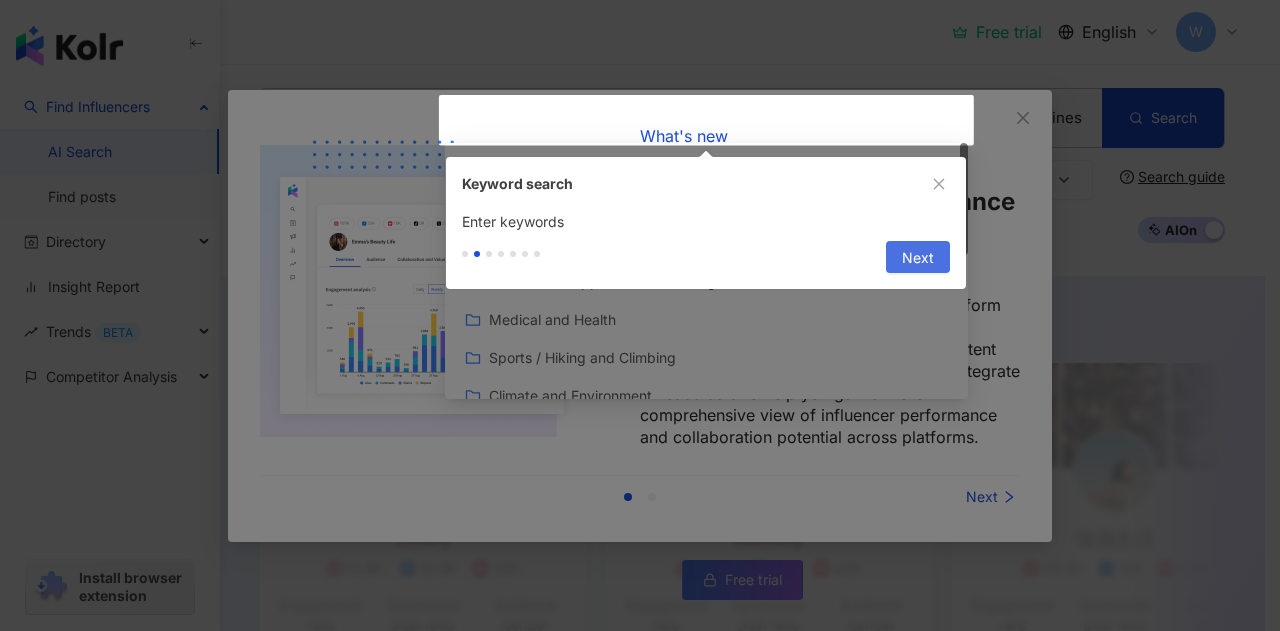 click on "Next" at bounding box center [918, 257] 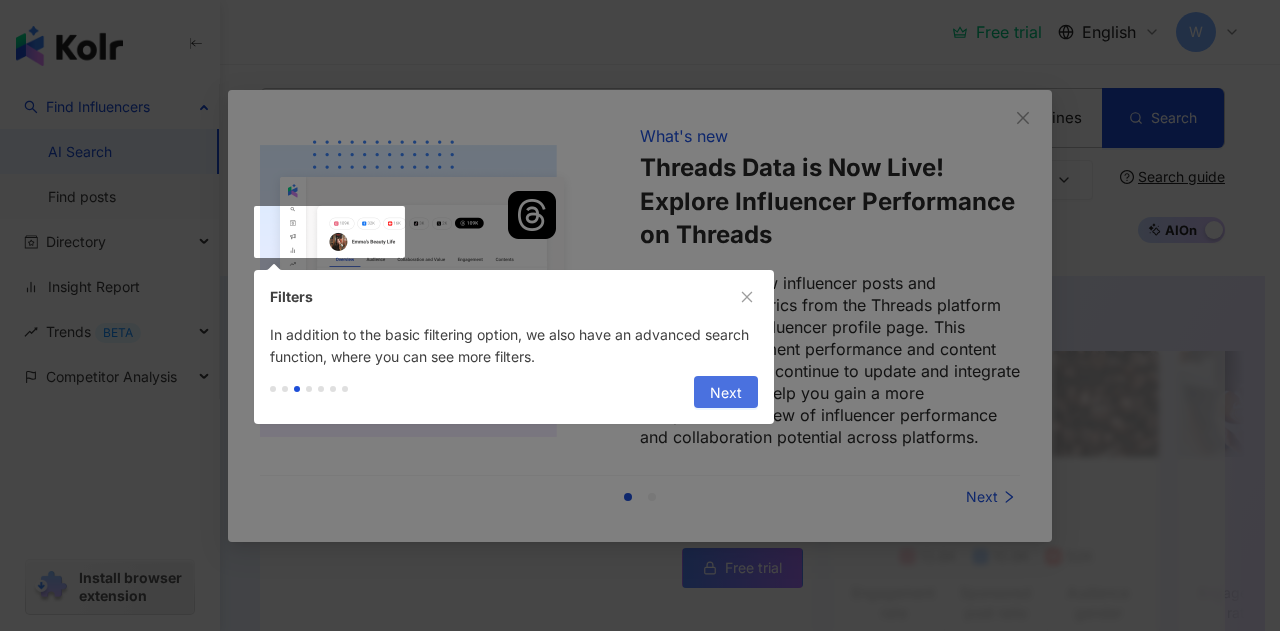 click on "Next" at bounding box center [726, 393] 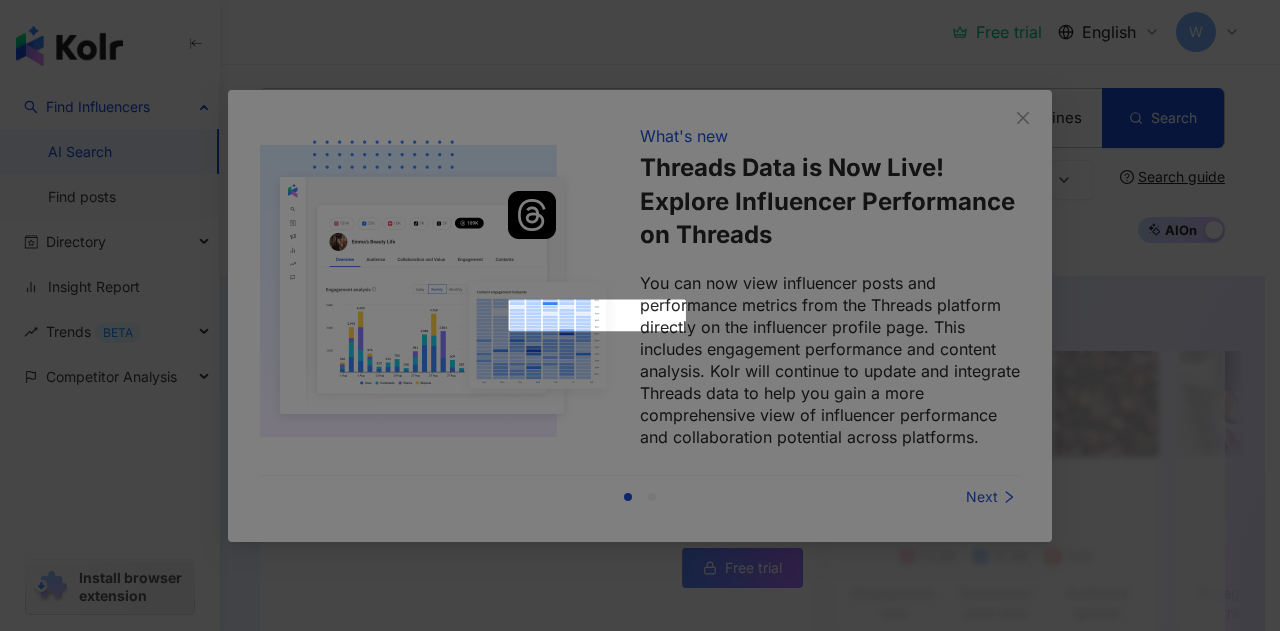 scroll, scrollTop: 682, scrollLeft: 0, axis: vertical 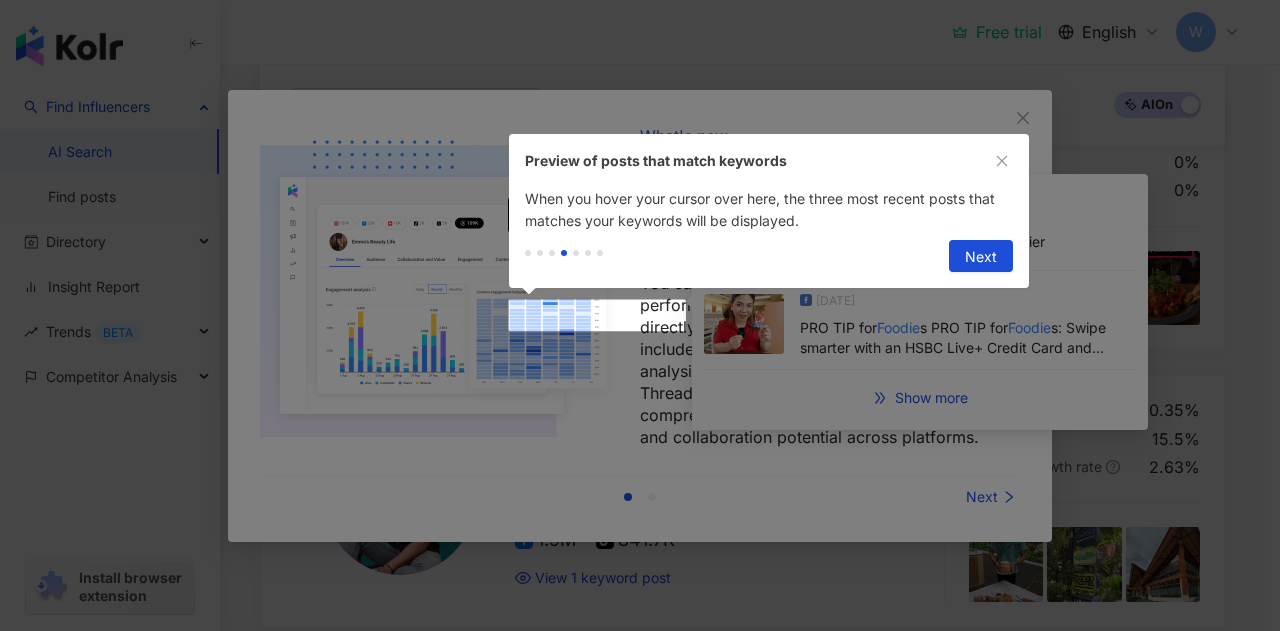 click on "Next" at bounding box center [981, 257] 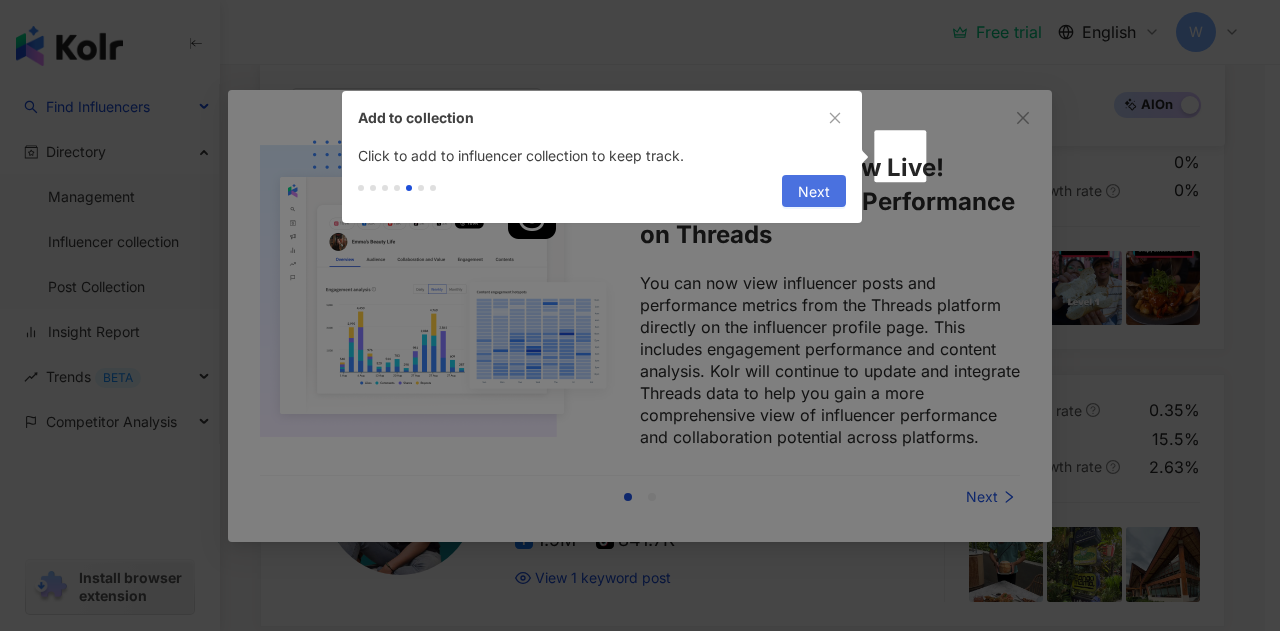 click on "Next" at bounding box center [814, 192] 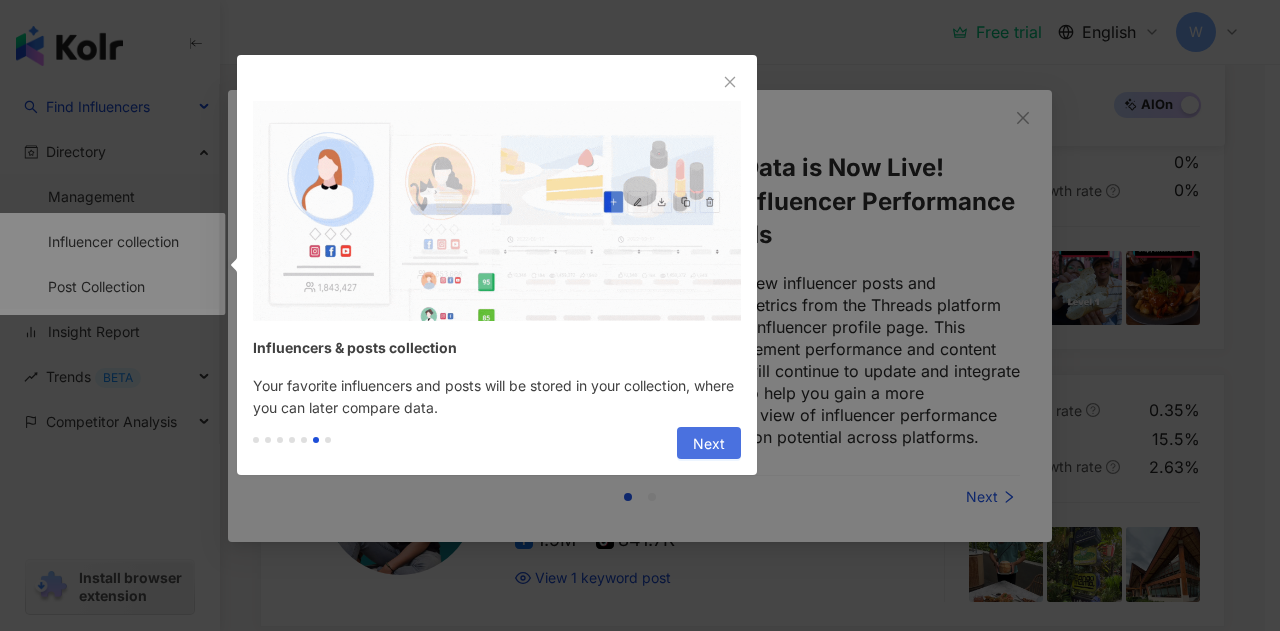 click on "Next" at bounding box center (709, 444) 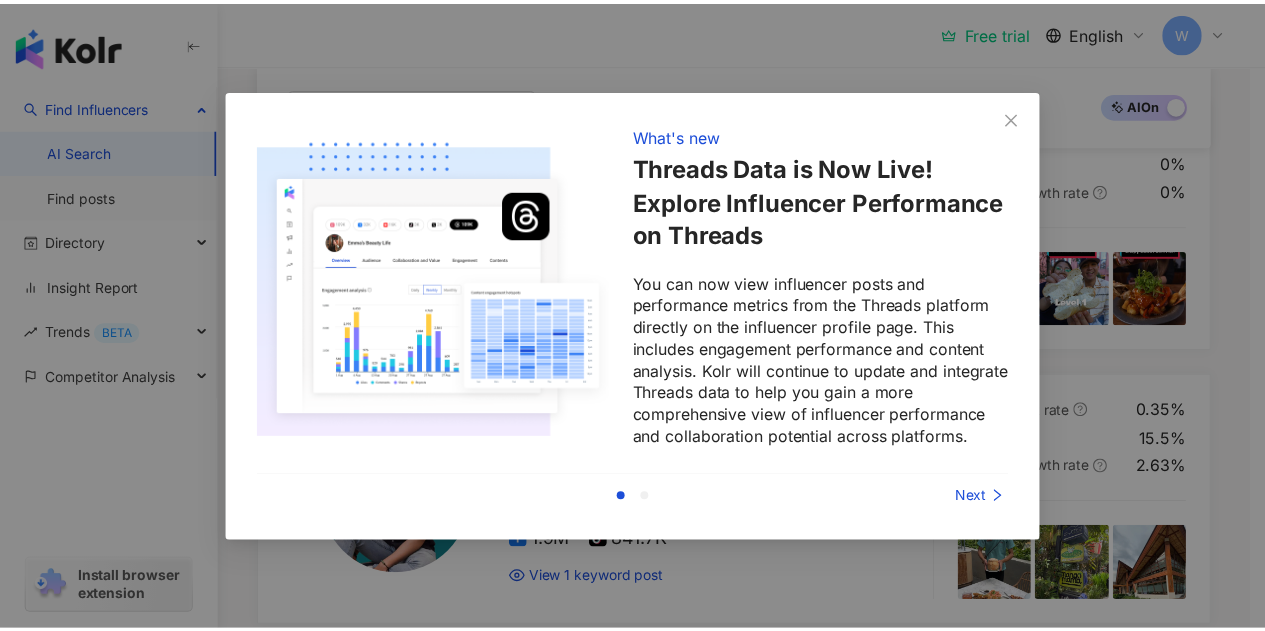 scroll, scrollTop: 0, scrollLeft: 0, axis: both 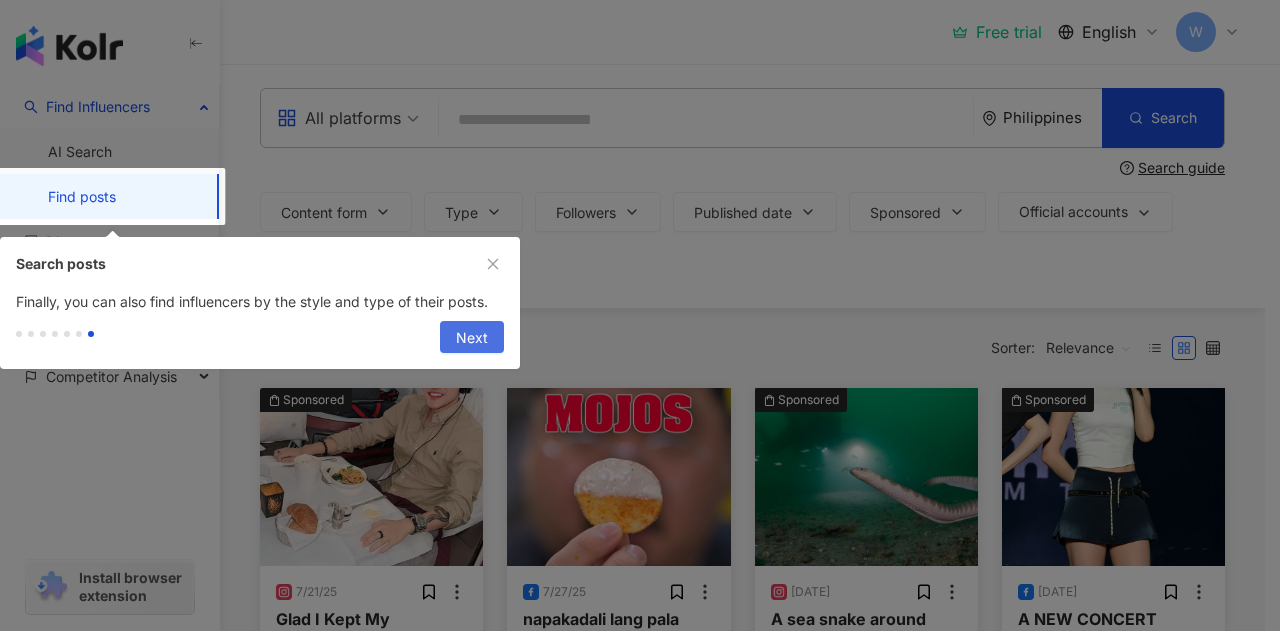 click on "Next" at bounding box center [472, 338] 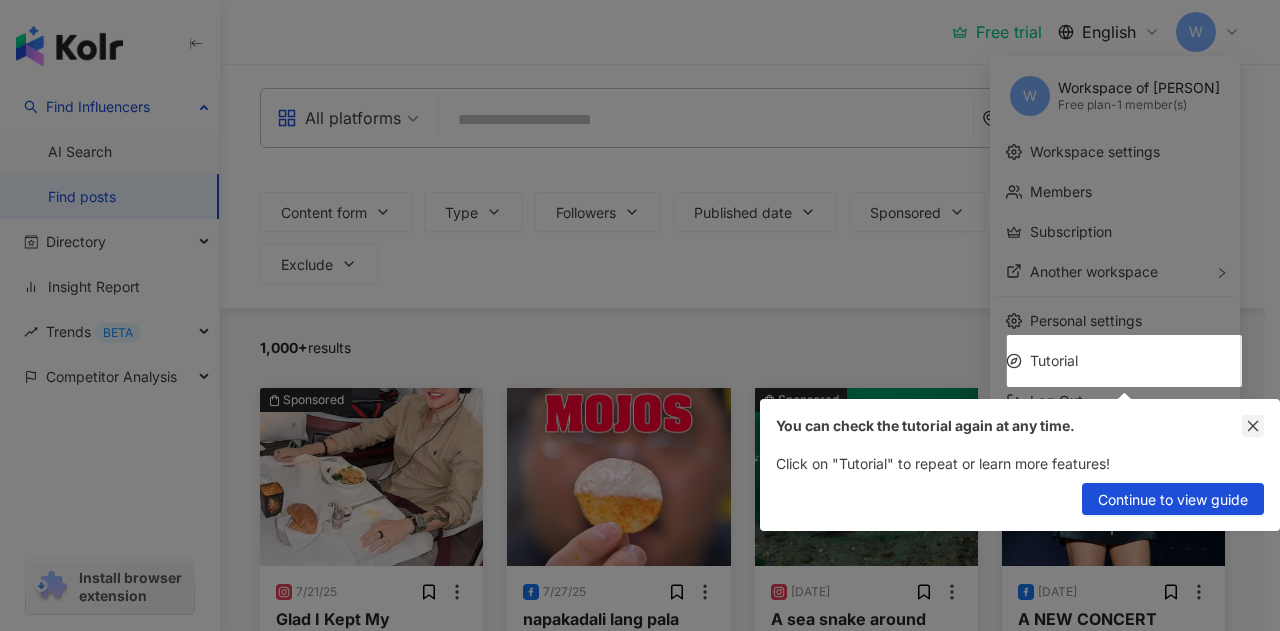 click 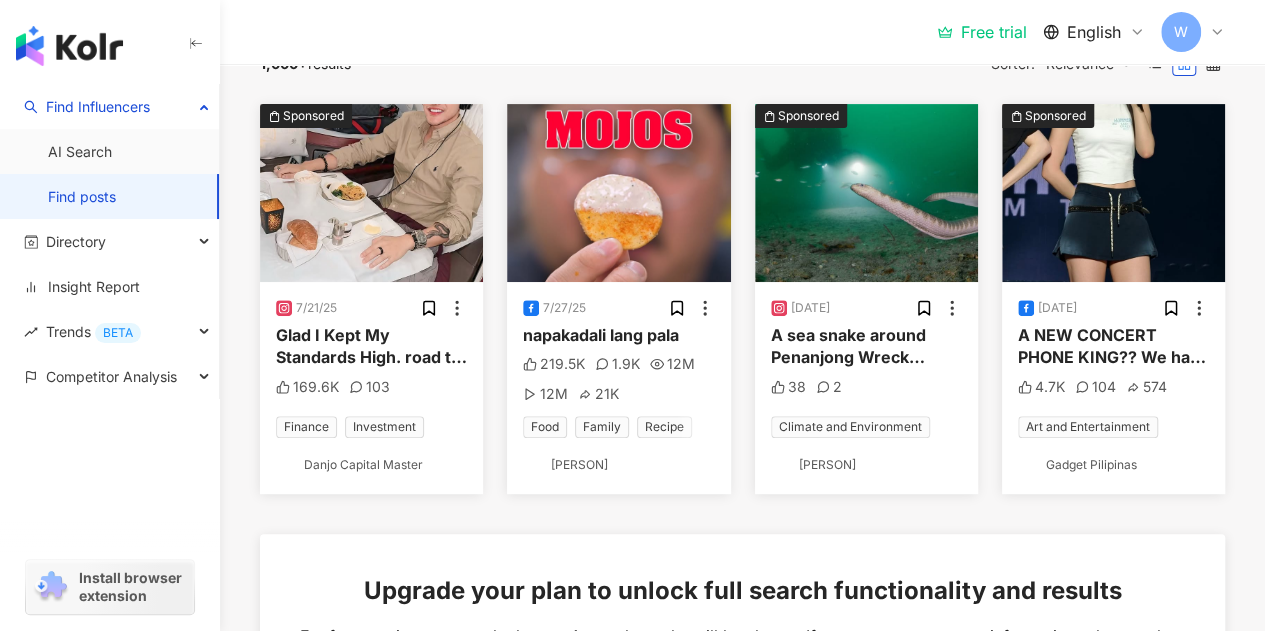 scroll, scrollTop: 0, scrollLeft: 0, axis: both 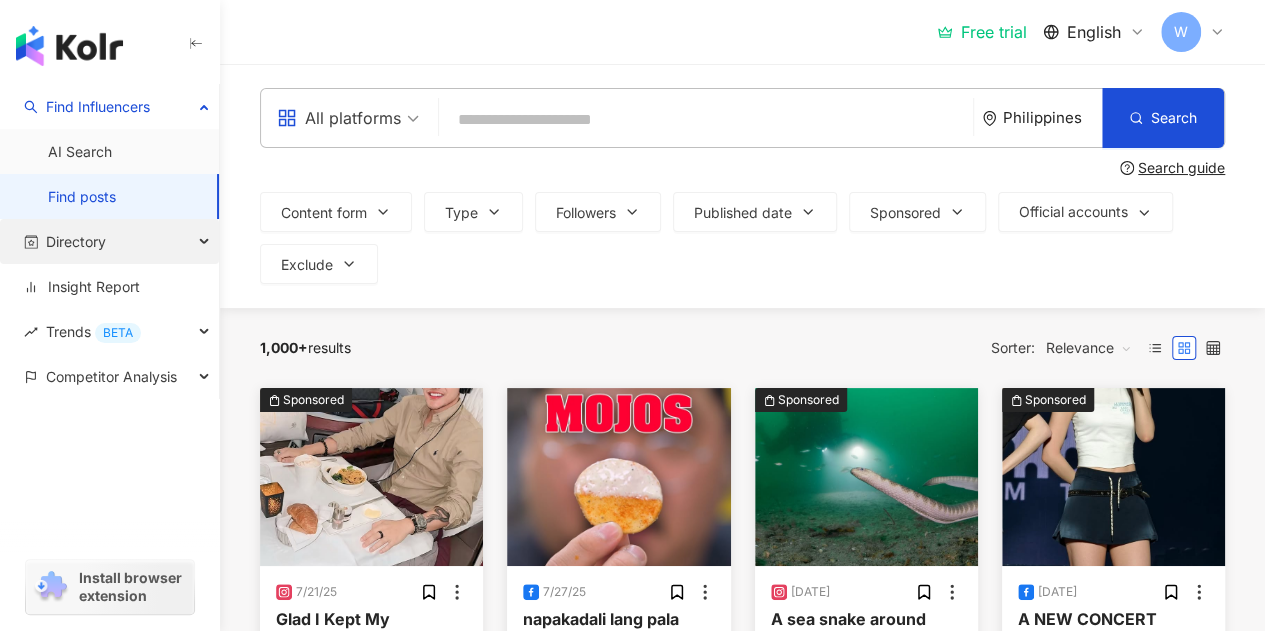 click on "Directory" at bounding box center (76, 241) 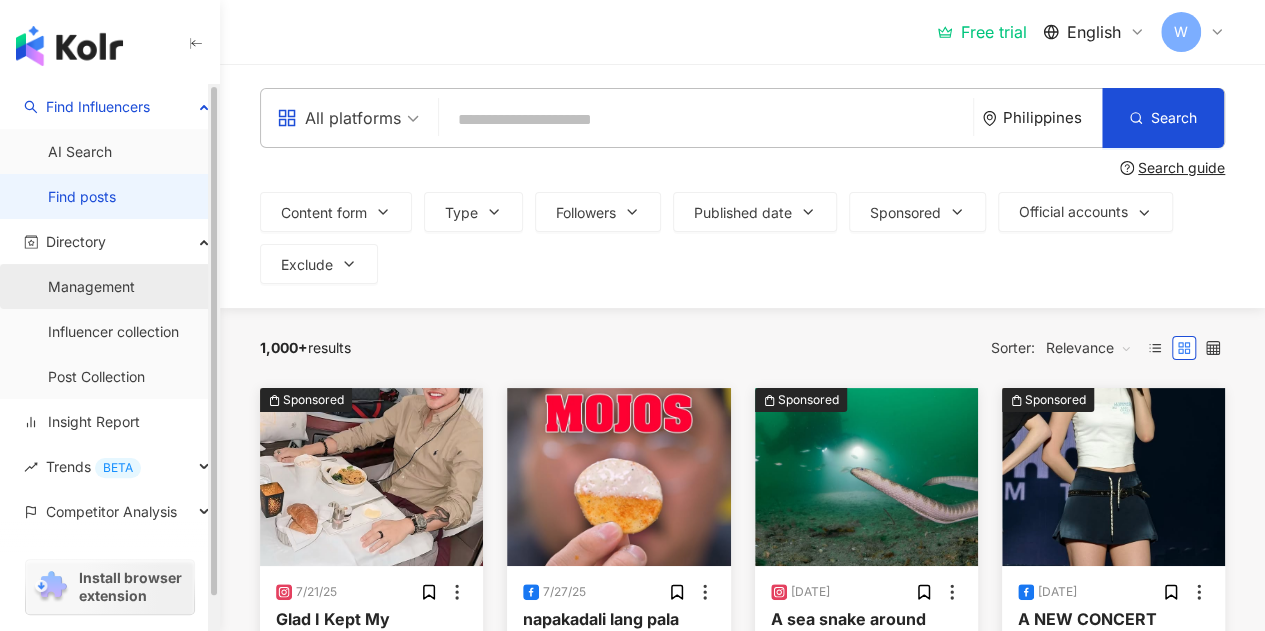 click on "Management" at bounding box center [91, 287] 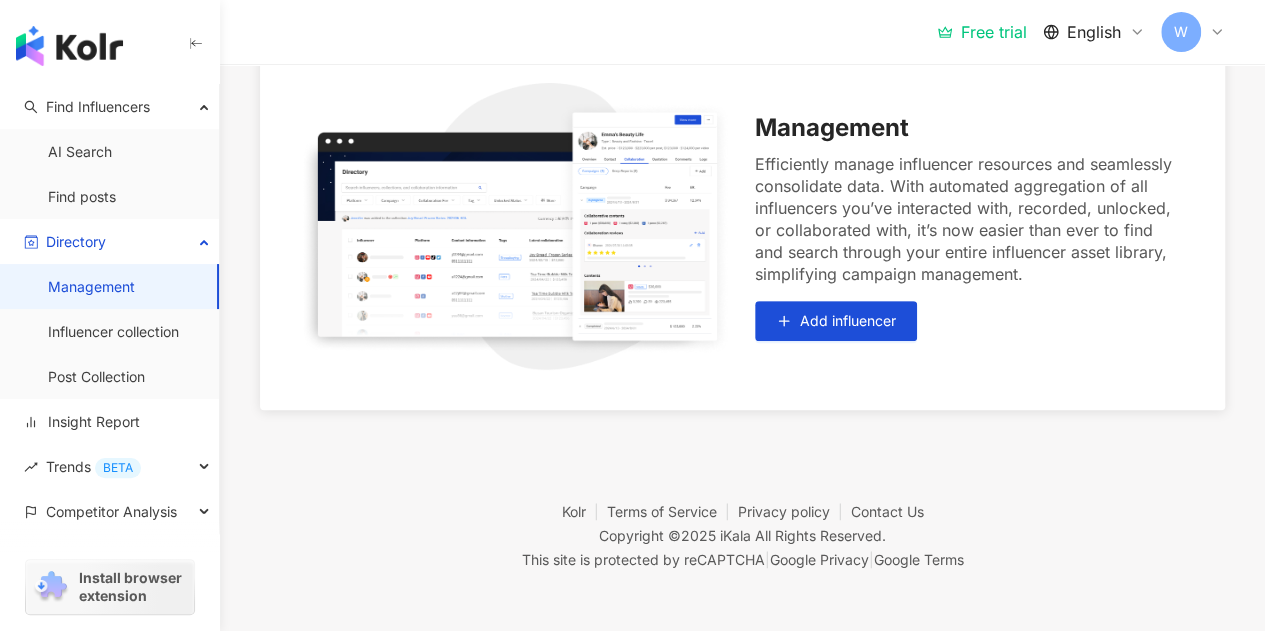scroll, scrollTop: 0, scrollLeft: 0, axis: both 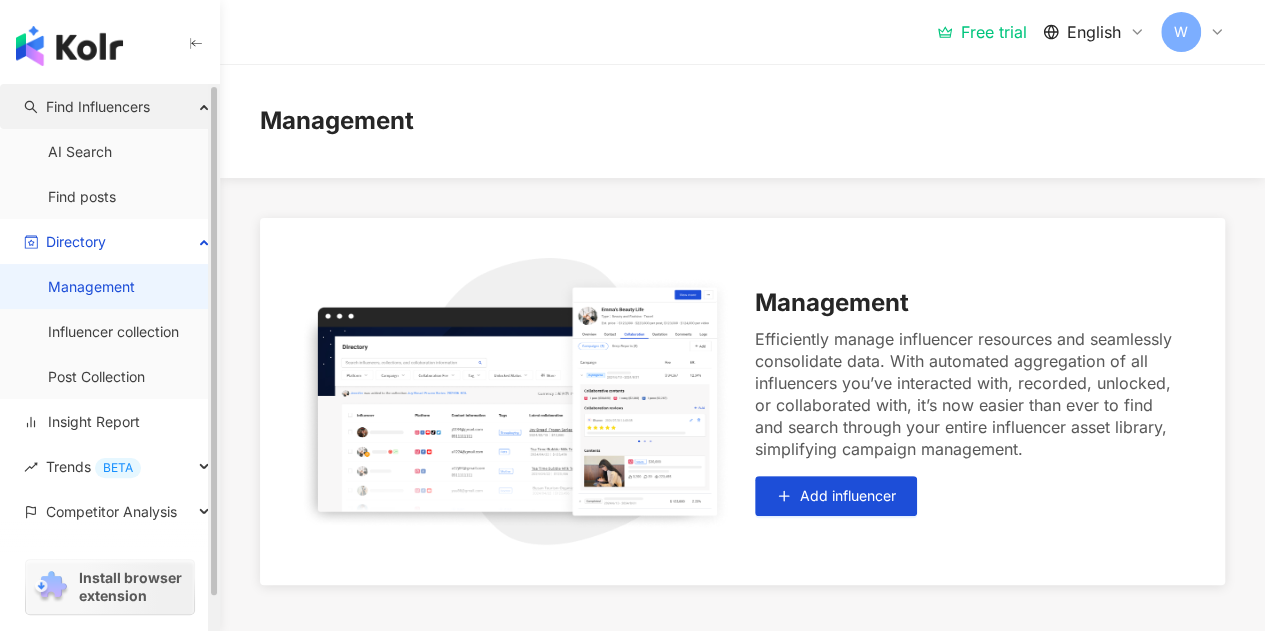 click on "Find Influencers" at bounding box center [98, 106] 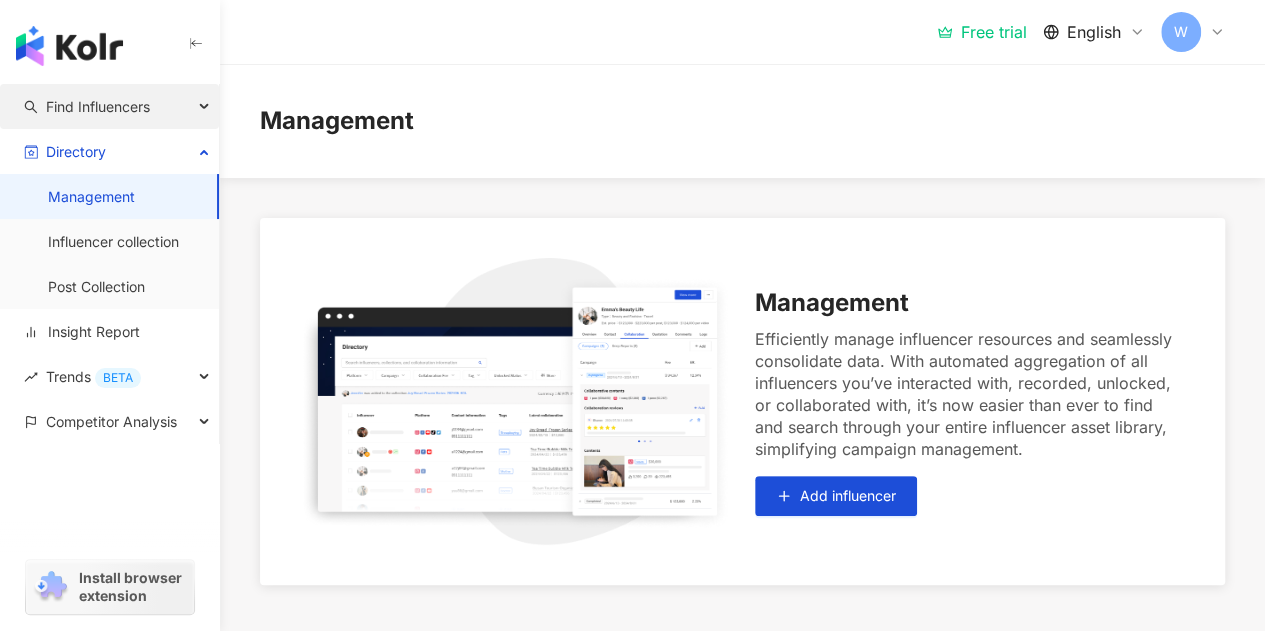 click on "Find Influencers" at bounding box center (98, 106) 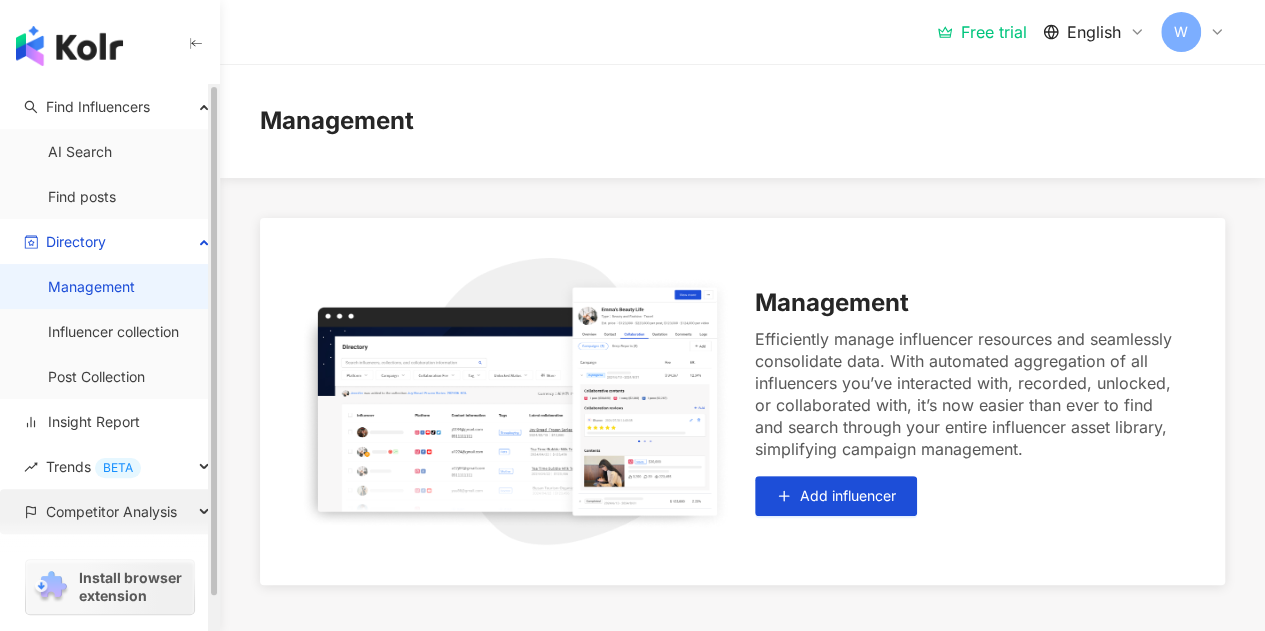 click on "Competitor Analysis" at bounding box center (111, 511) 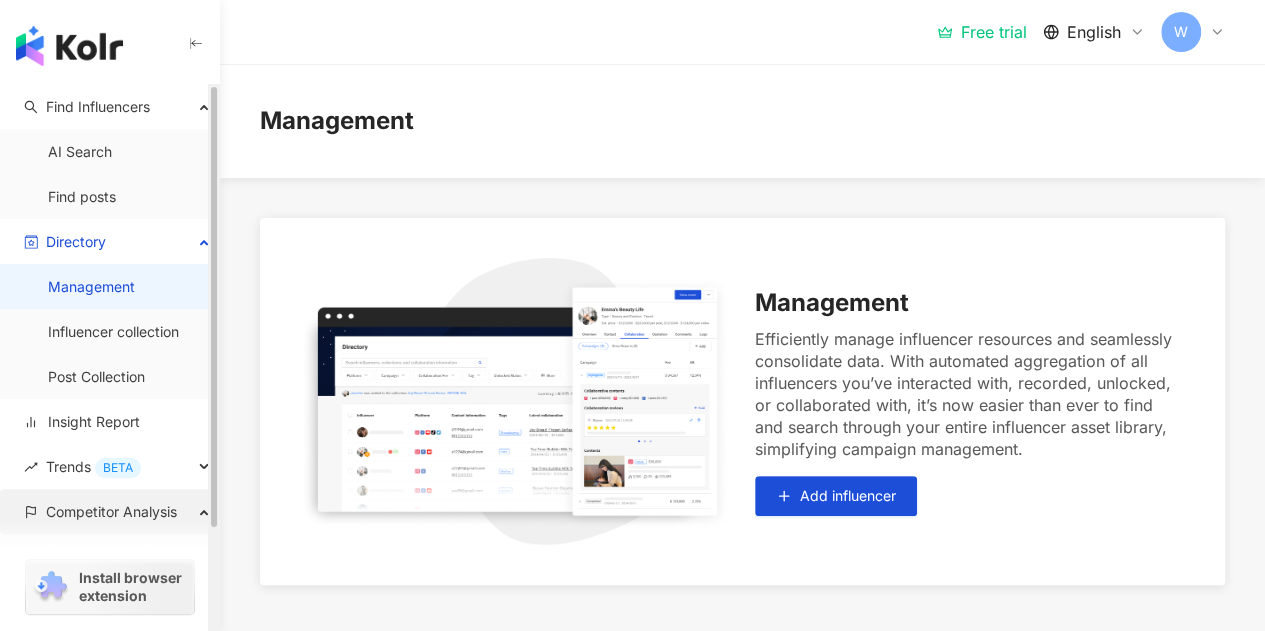 click on "Competitor Analysis" at bounding box center (111, 511) 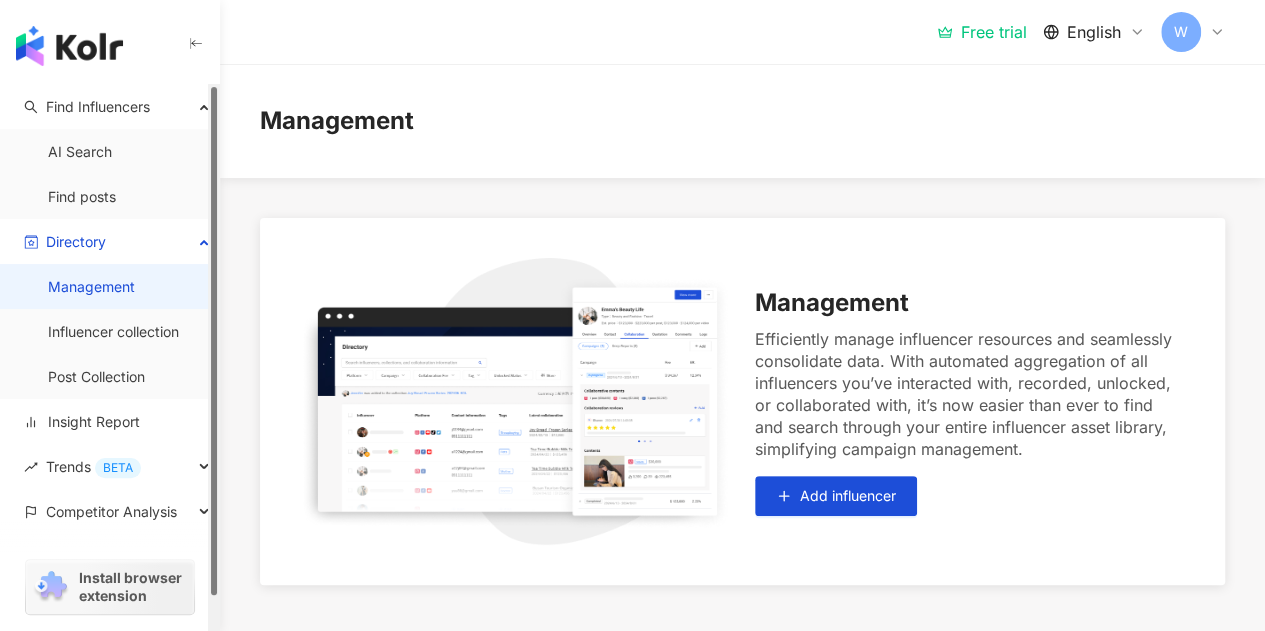 drag, startPoint x: 201, startPoint y: 449, endPoint x: 214, endPoint y: 584, distance: 135.62448 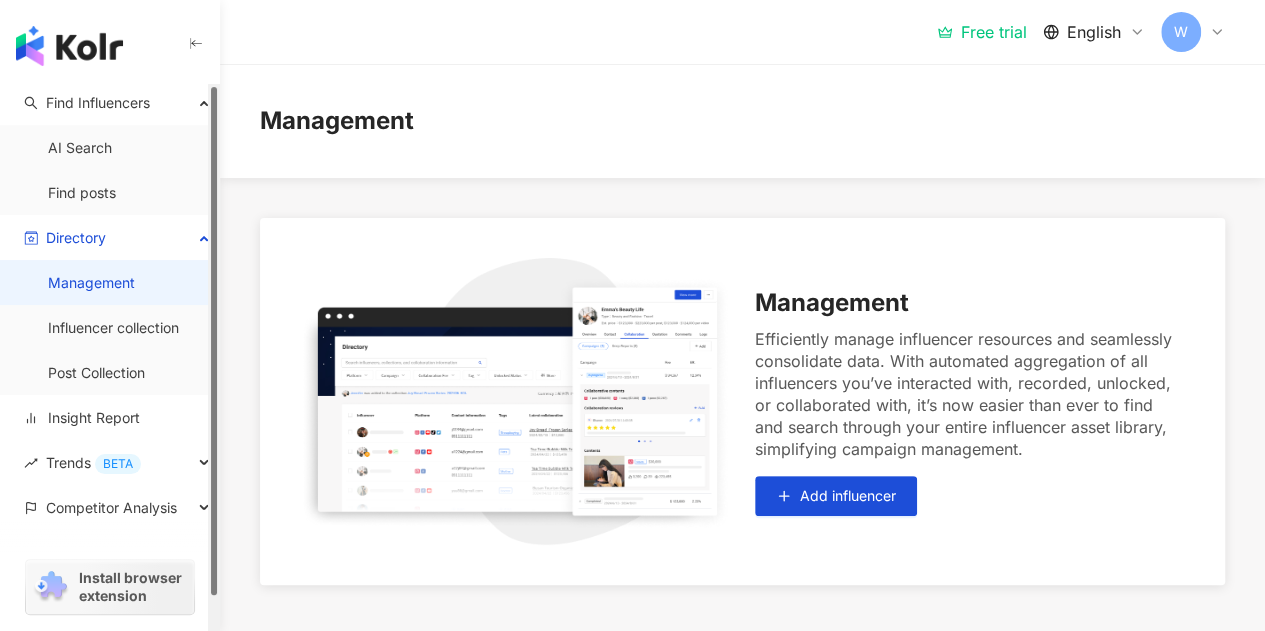 click at bounding box center (214, 341) 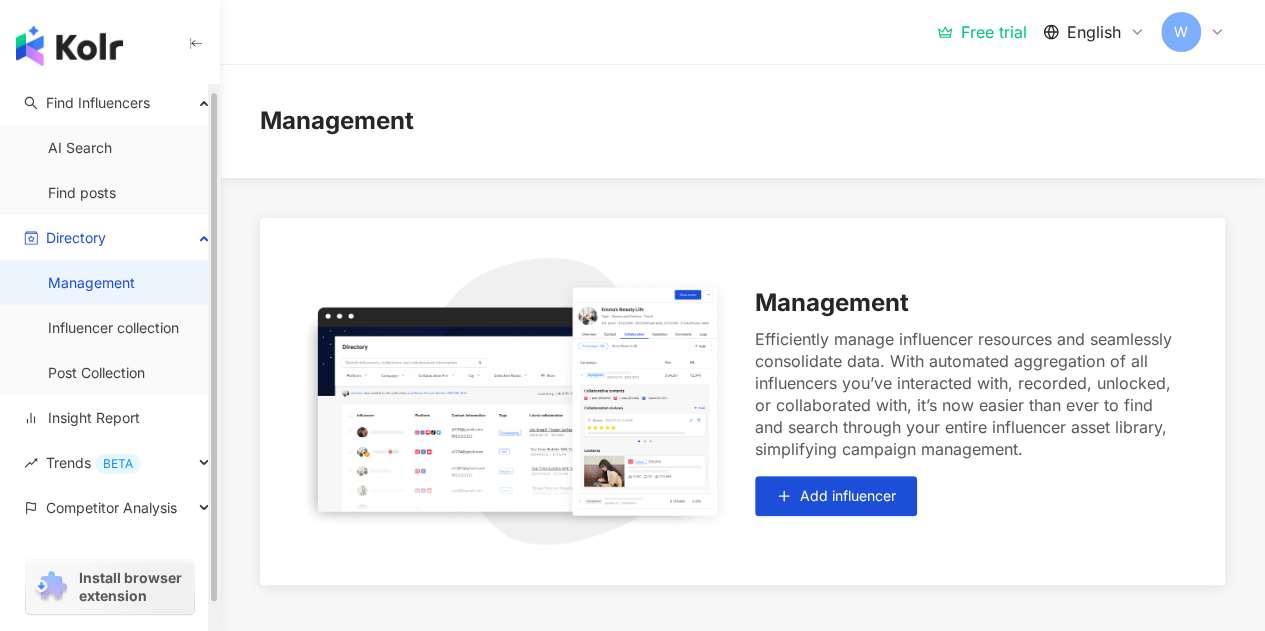 scroll, scrollTop: 6, scrollLeft: 0, axis: vertical 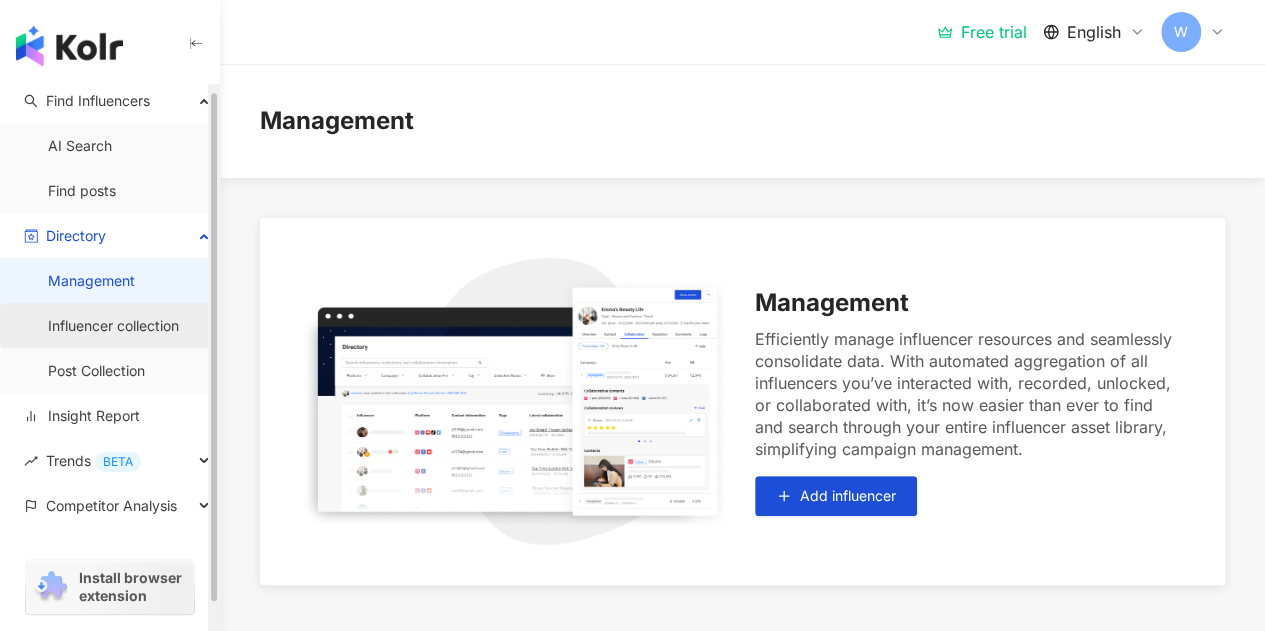 click on "Influencer collection" at bounding box center [113, 326] 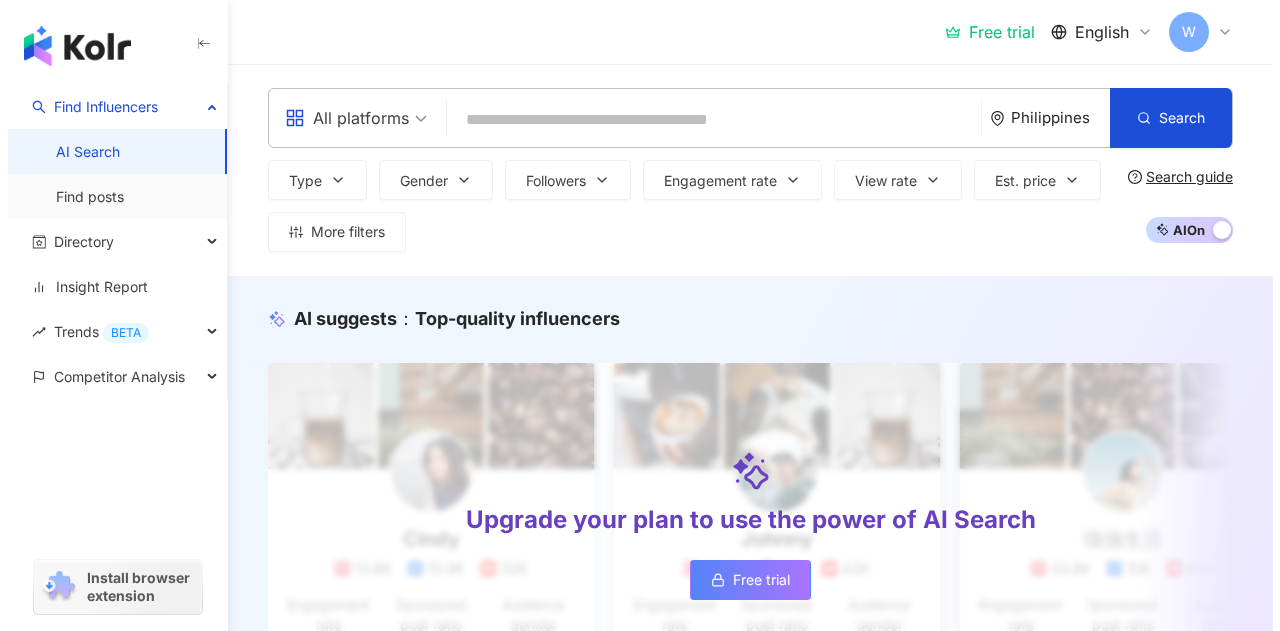 scroll, scrollTop: 0, scrollLeft: 0, axis: both 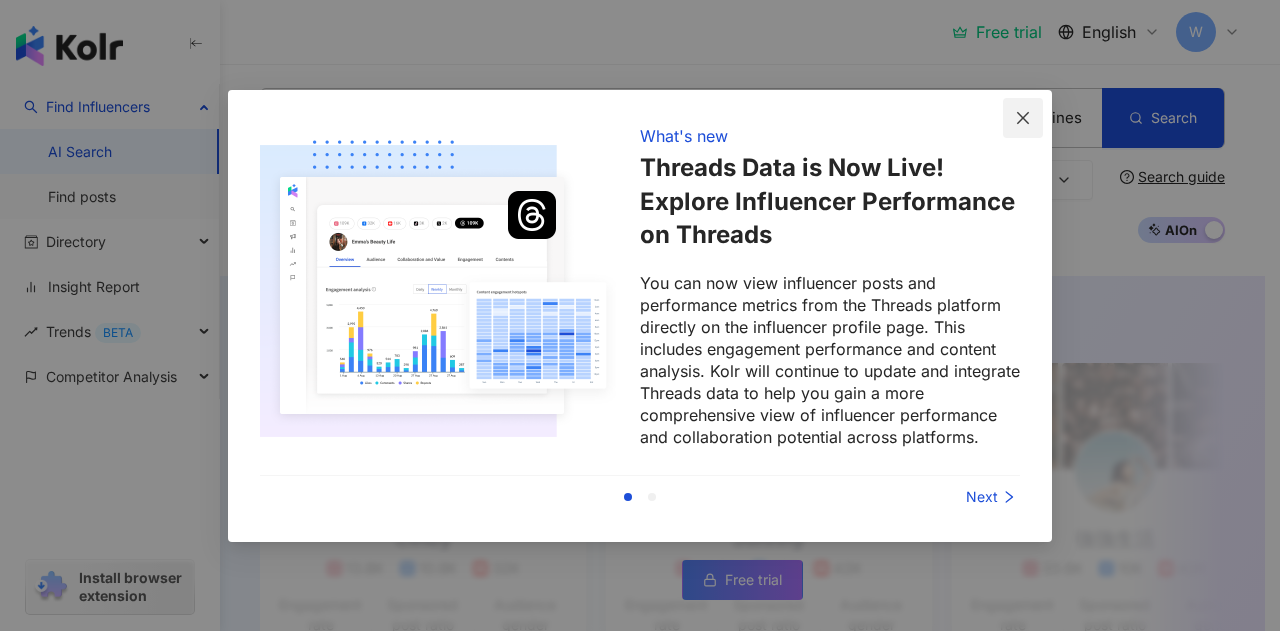 click 